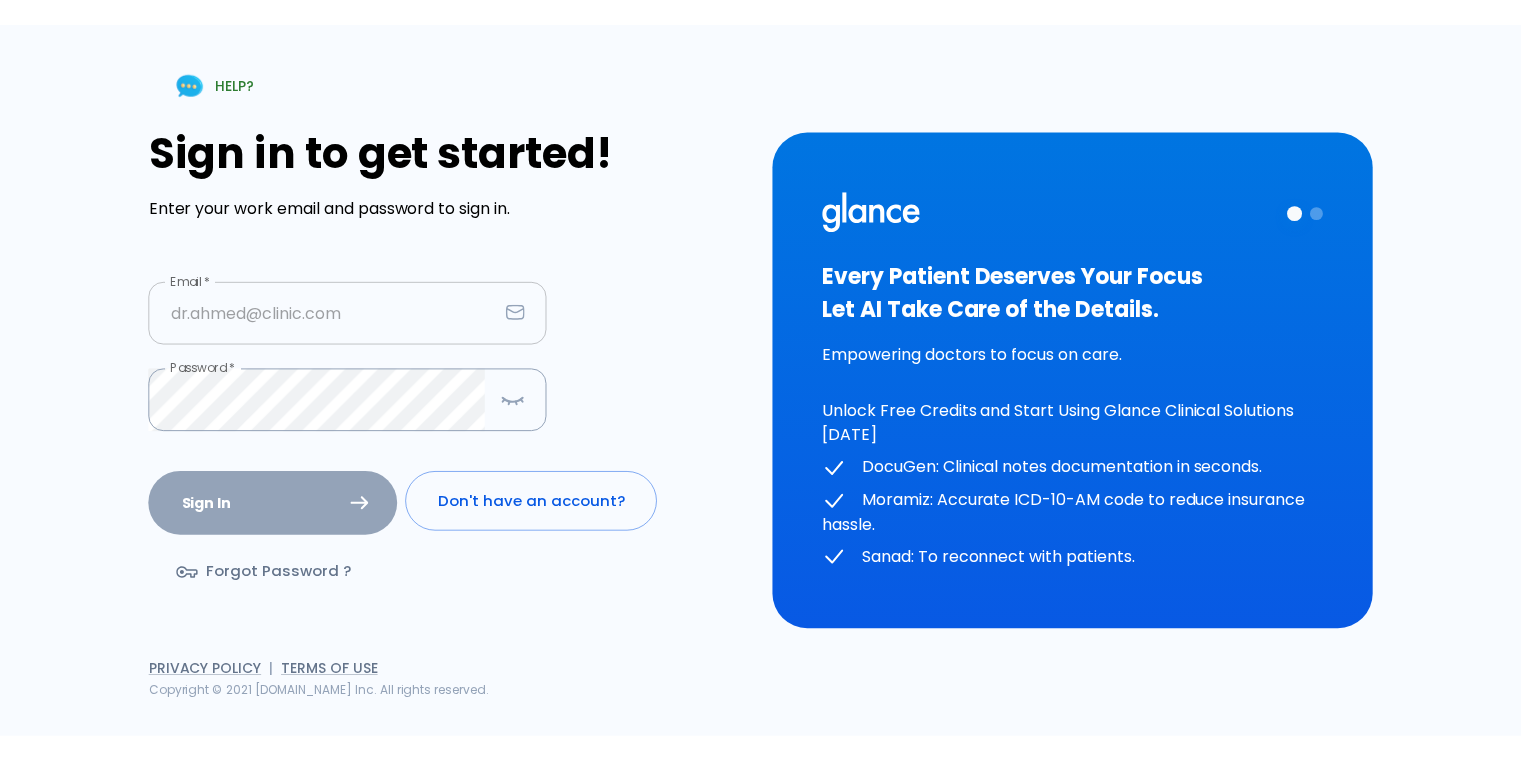 scroll, scrollTop: 0, scrollLeft: 0, axis: both 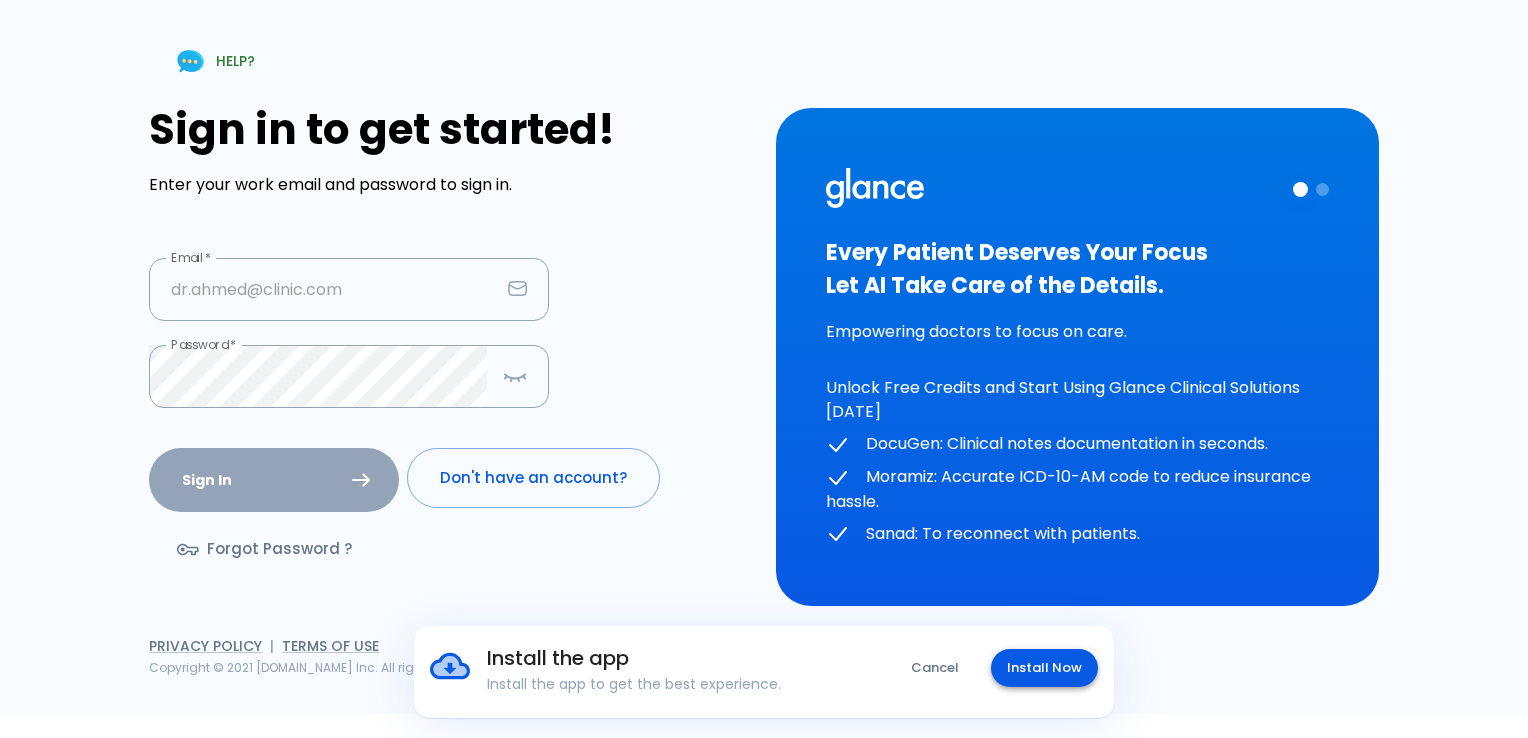 type on "[EMAIL_ADDRESS][DOMAIN_NAME]" 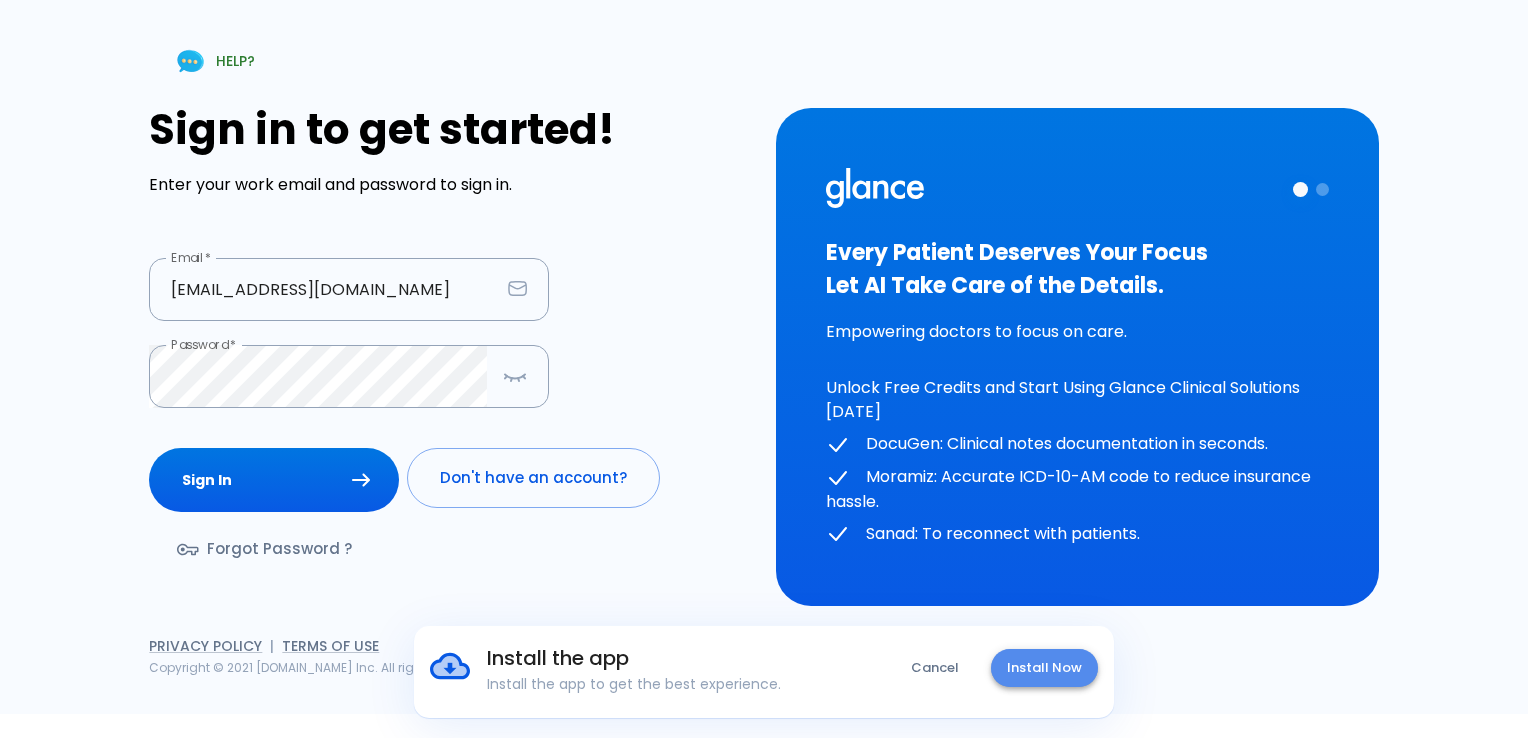 click on "Install Now" at bounding box center [1044, 668] 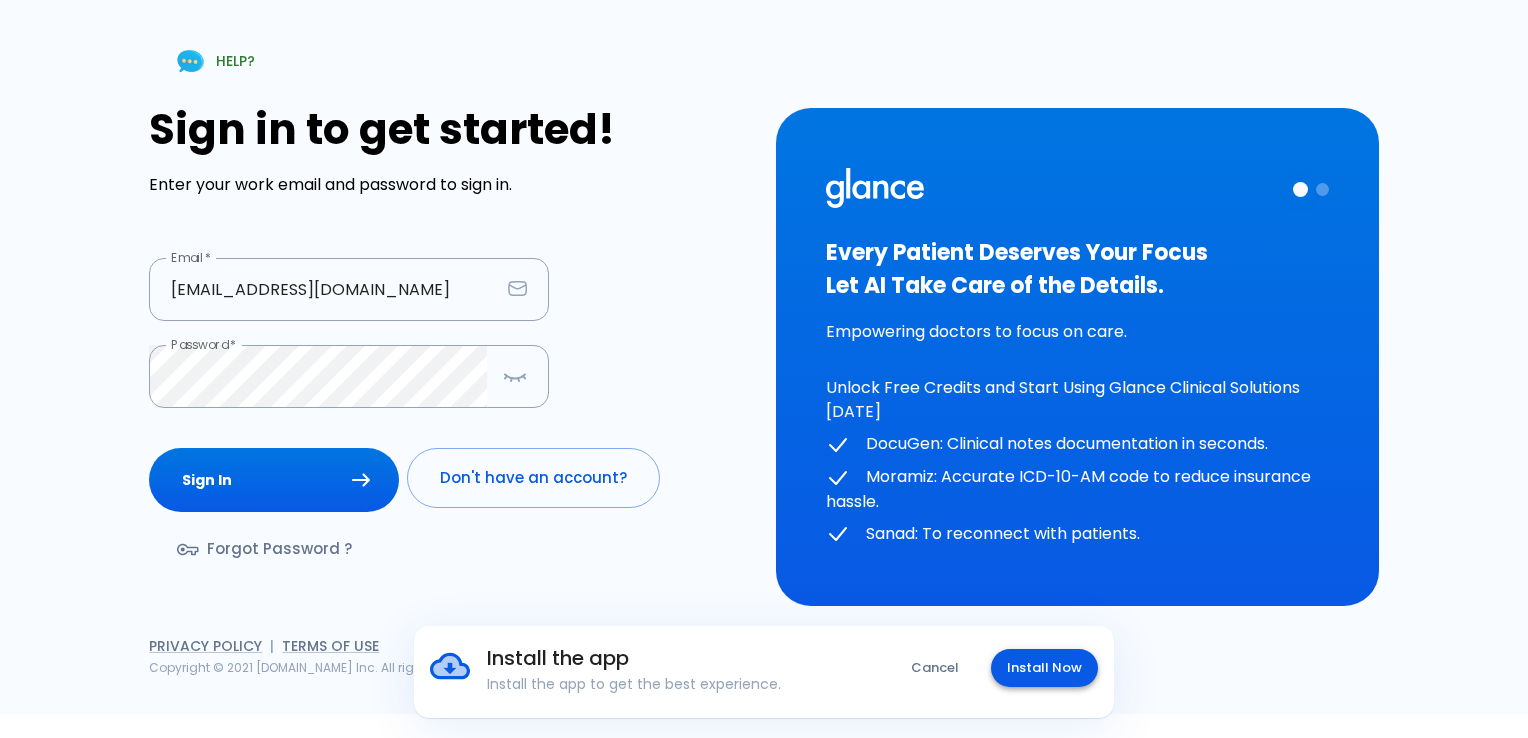 click on "Install Now" at bounding box center [1044, 668] 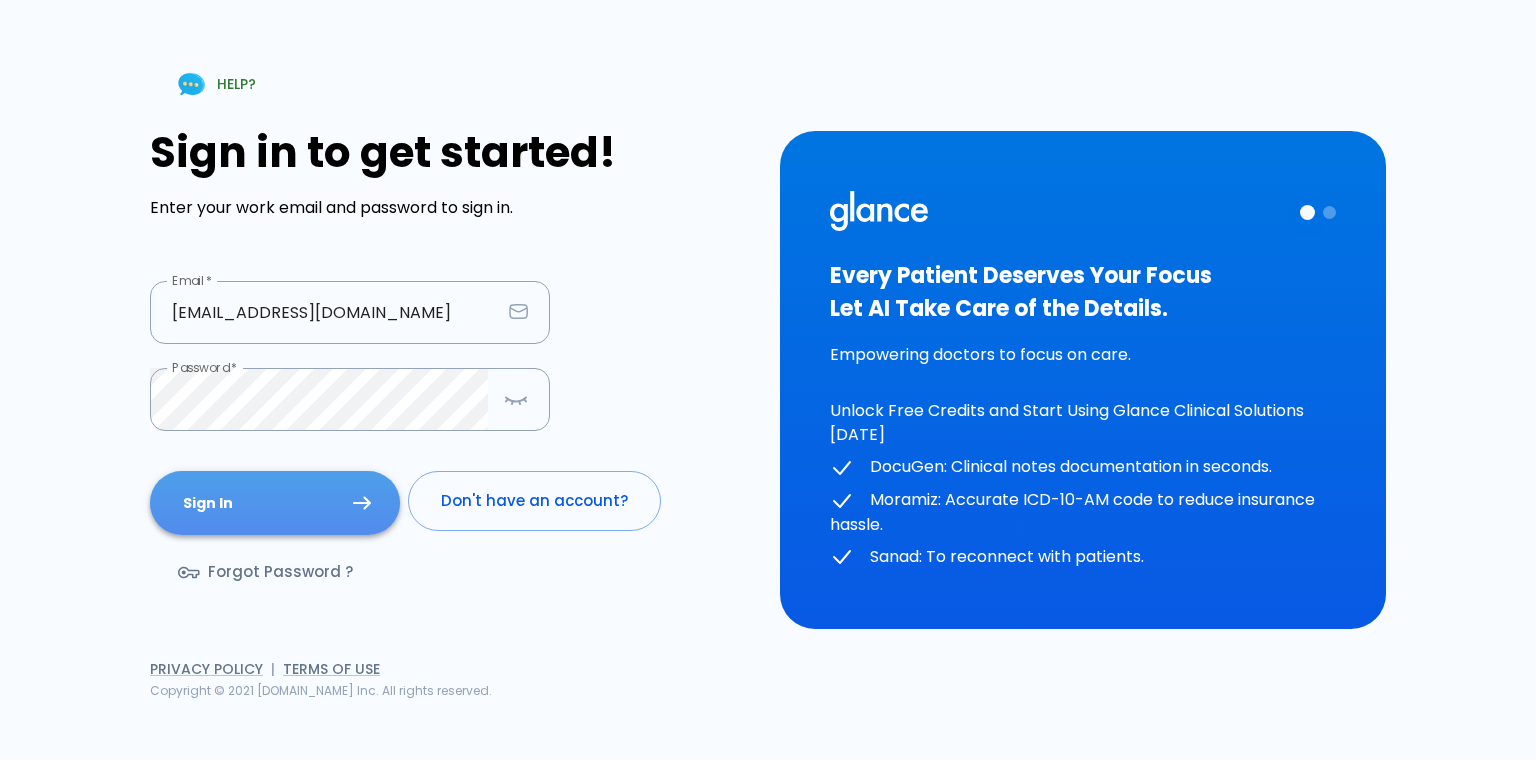 click on "Sign In" at bounding box center [275, 503] 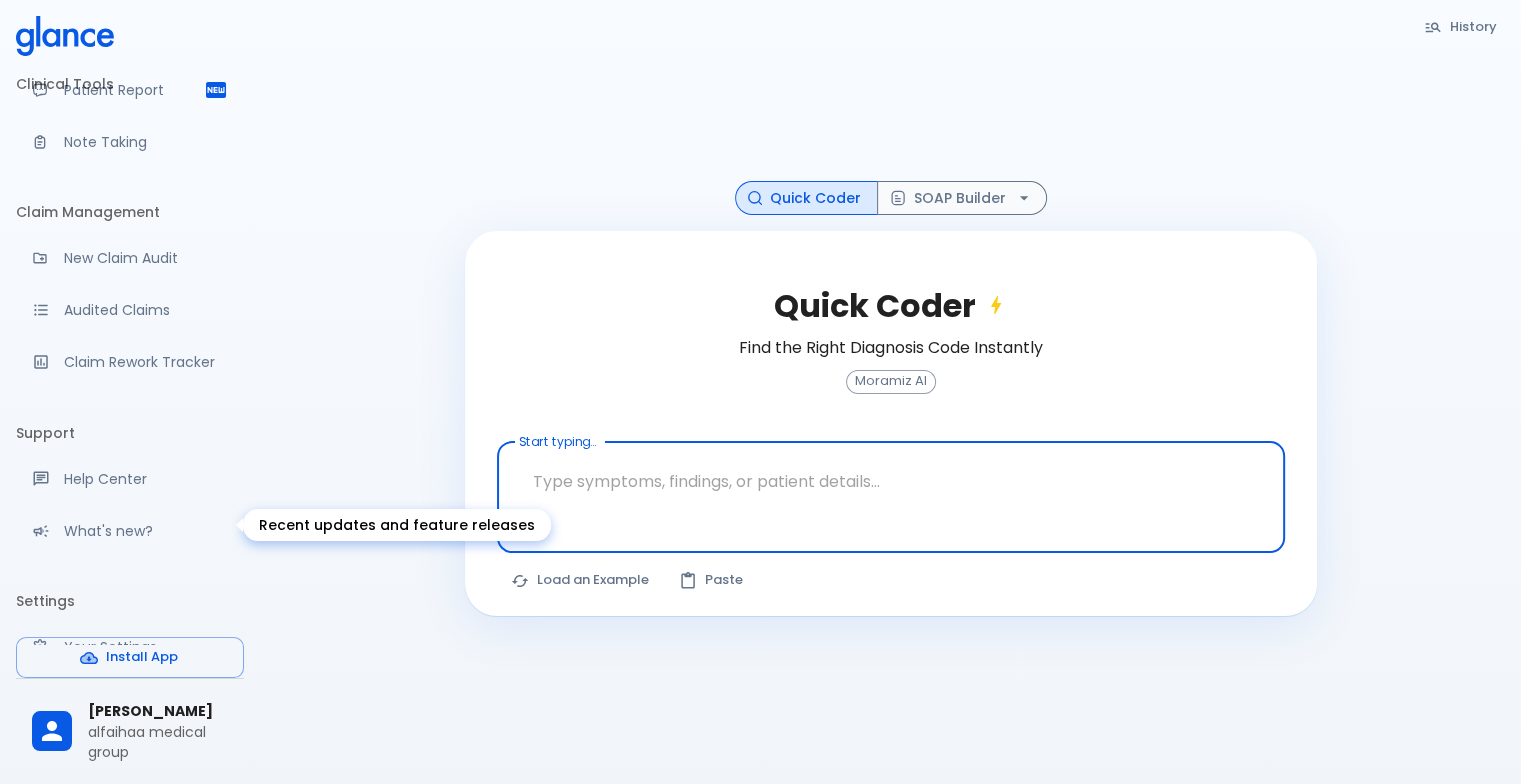 scroll, scrollTop: 0, scrollLeft: 0, axis: both 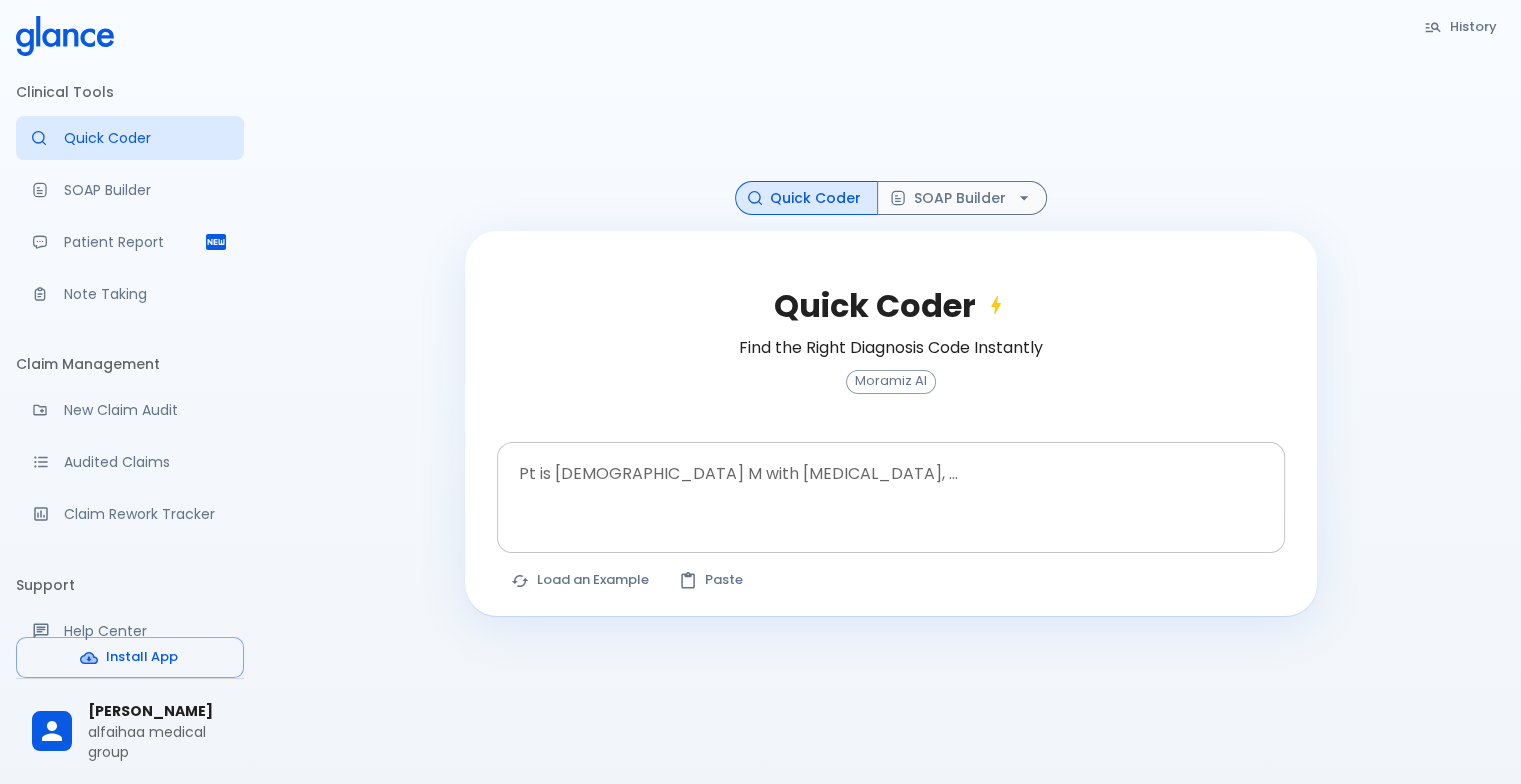 click at bounding box center [893, 531] 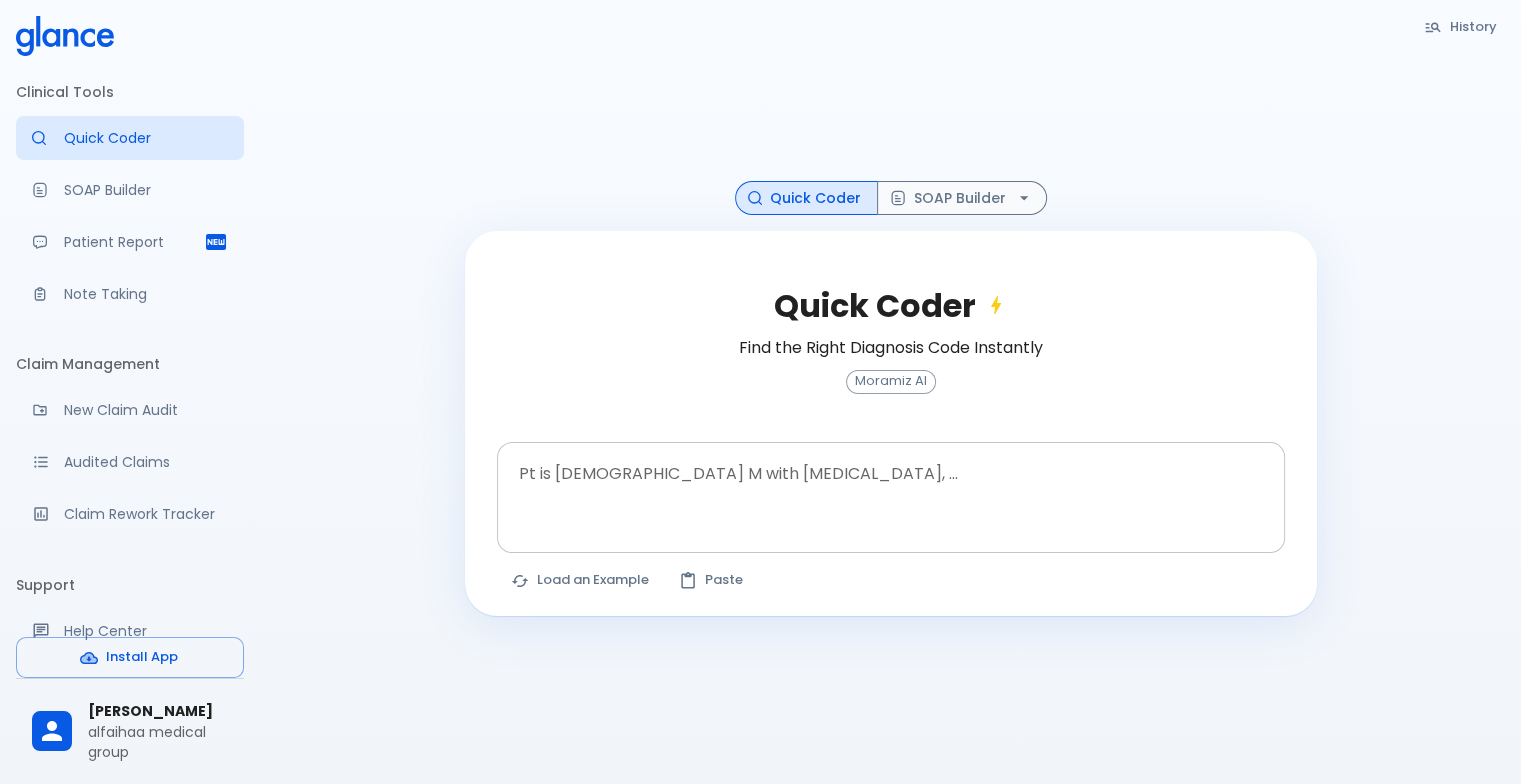click at bounding box center (893, 531) 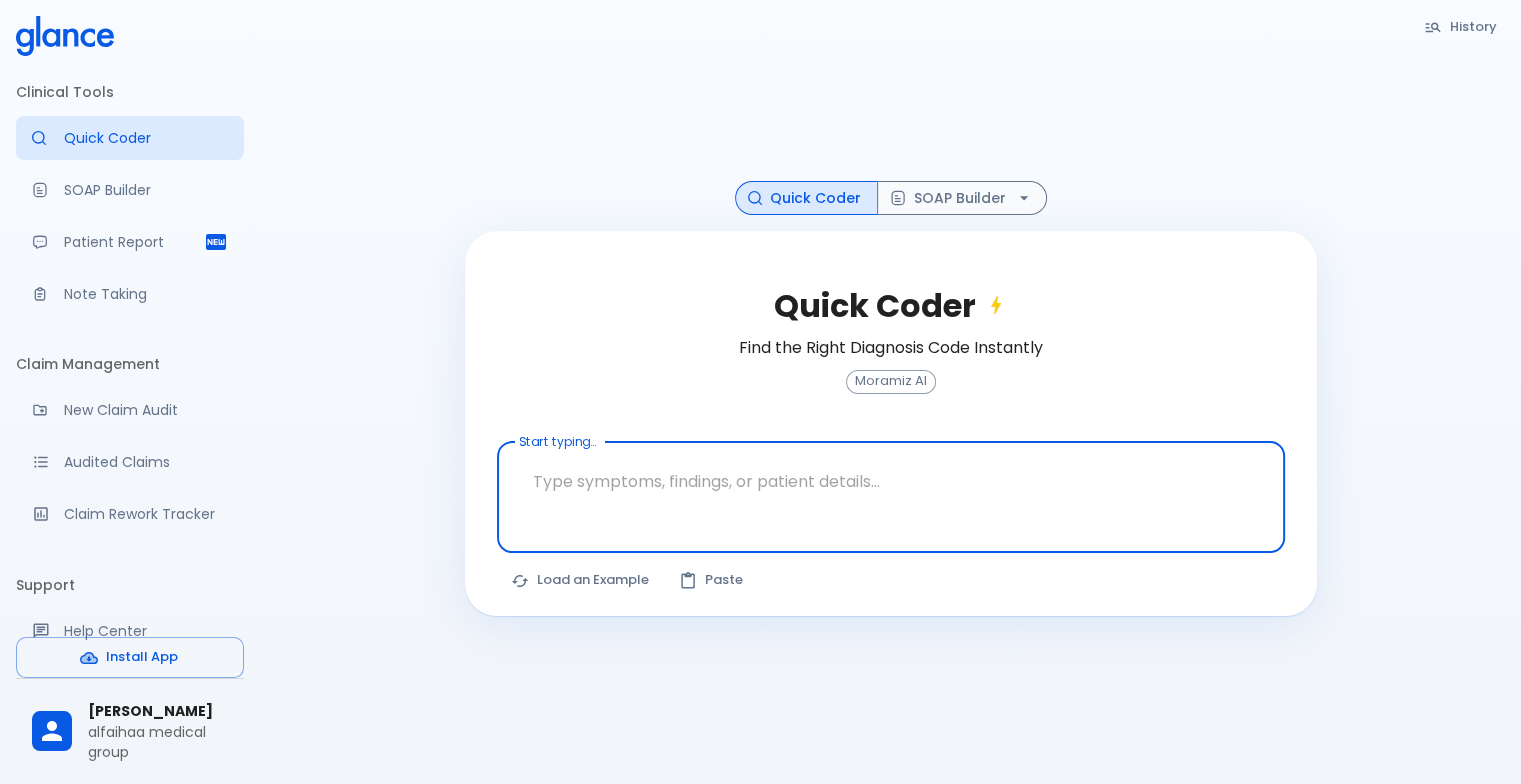 click at bounding box center (891, 481) 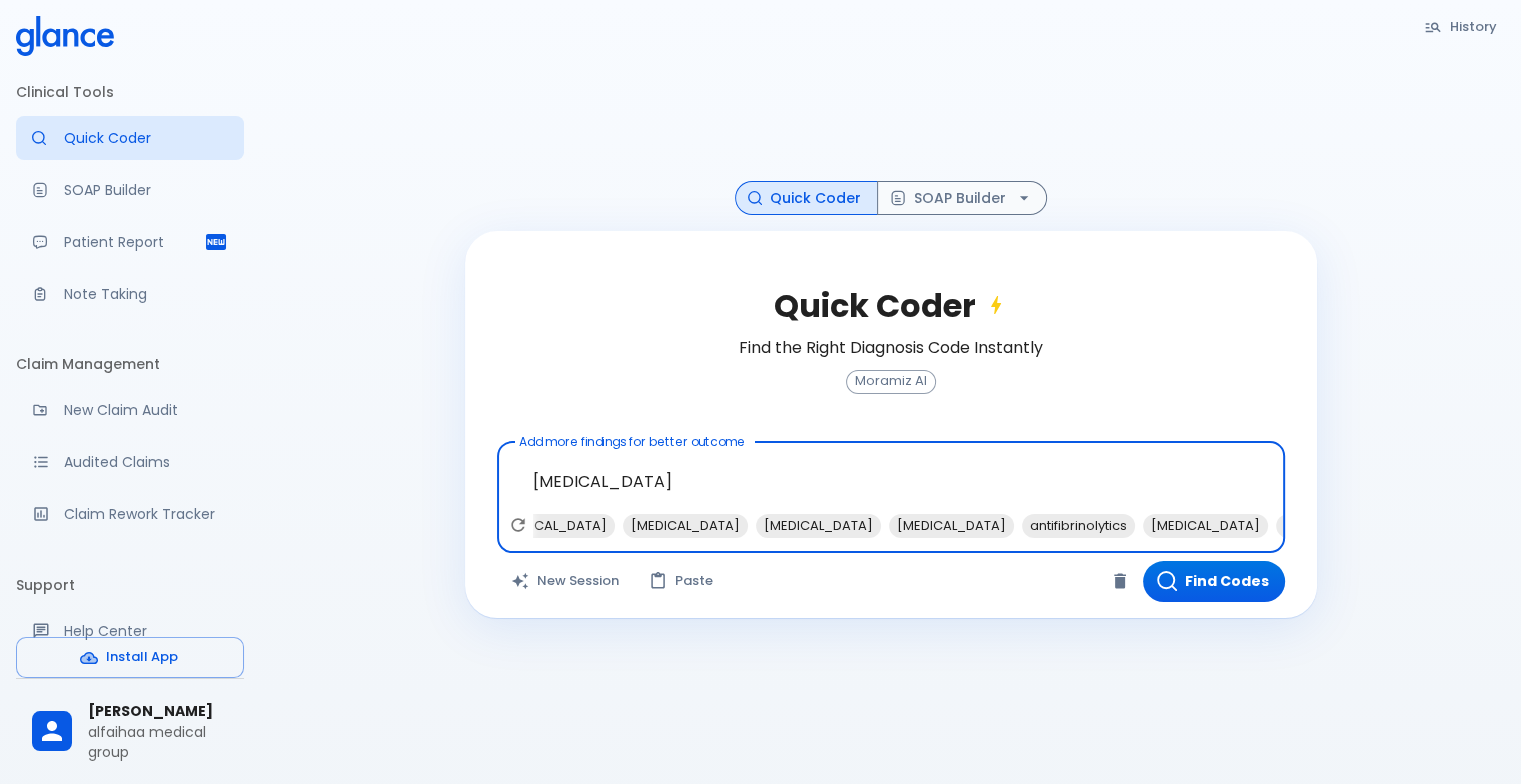 scroll, scrollTop: 0, scrollLeft: 0, axis: both 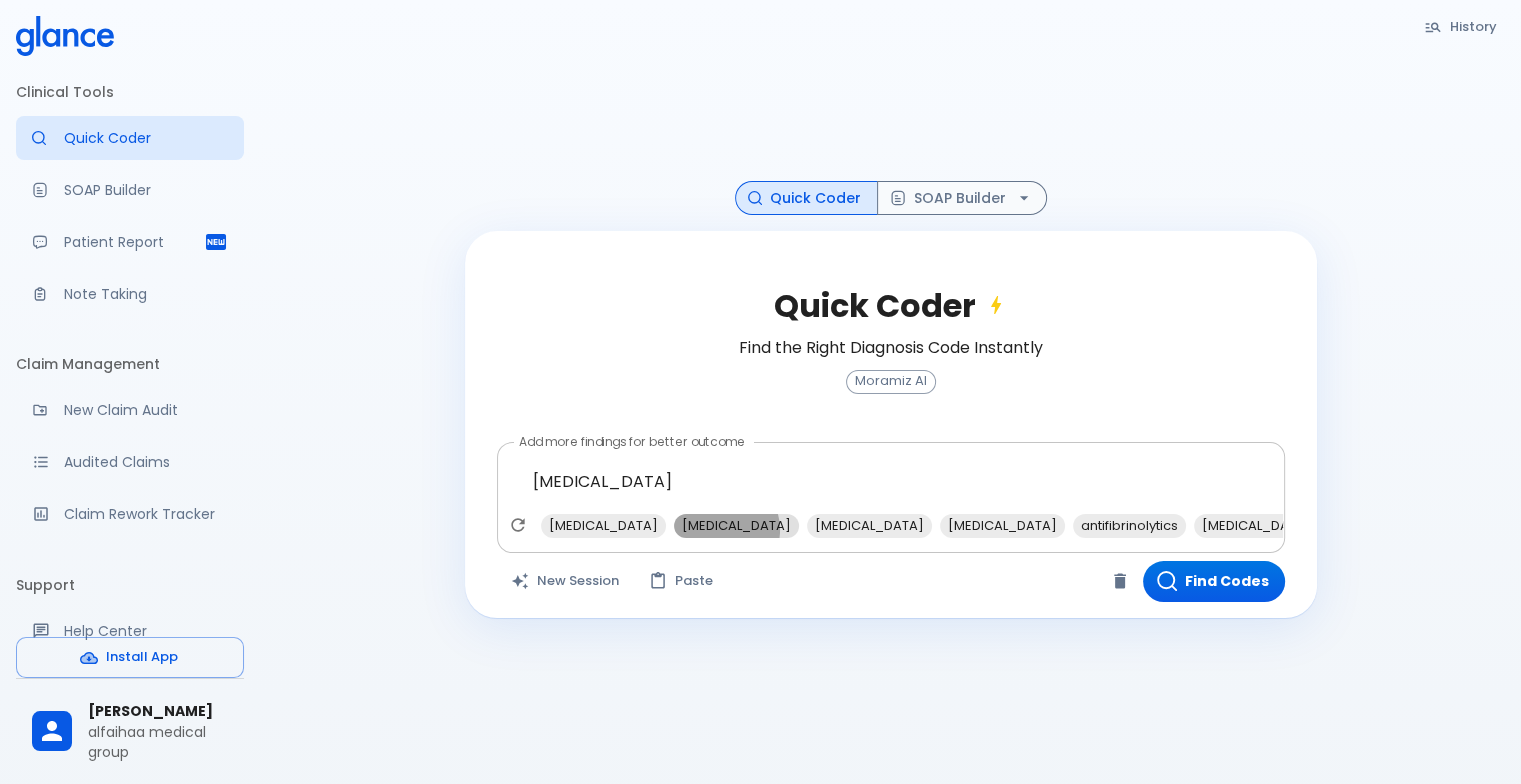 click on "[MEDICAL_DATA]" at bounding box center [736, 525] 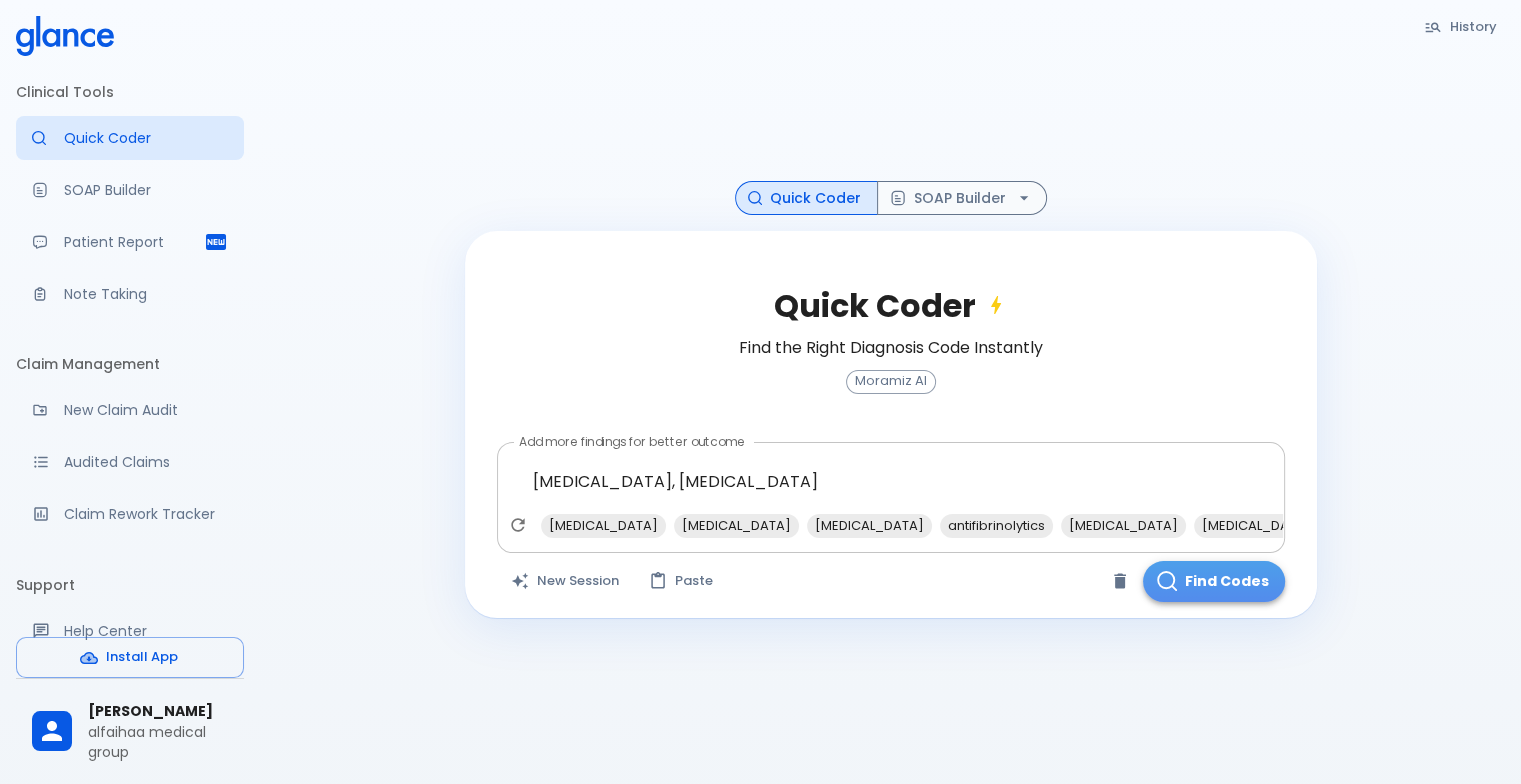 click on "Find Codes" at bounding box center (1214, 581) 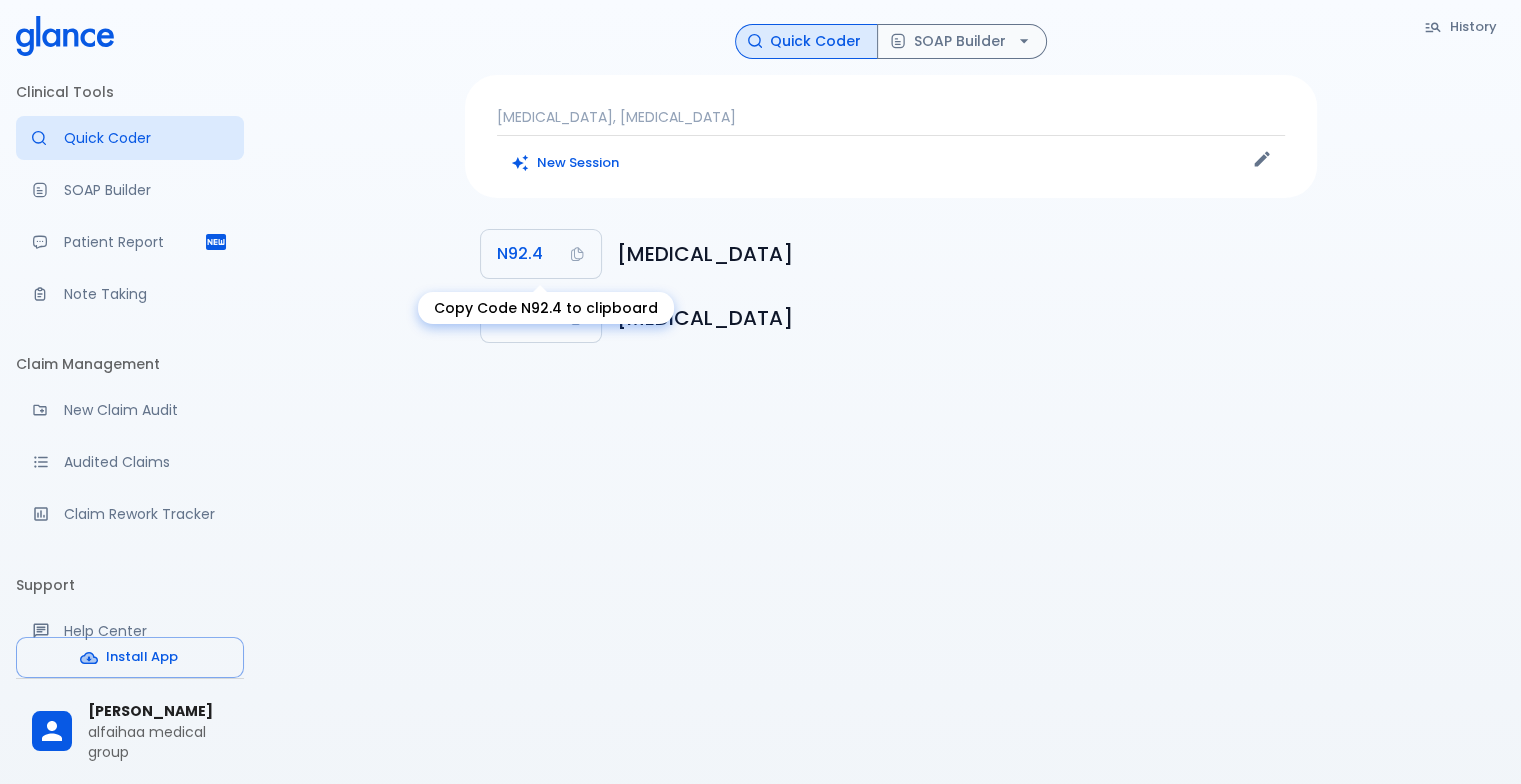 click on "N92.4" at bounding box center [541, 254] 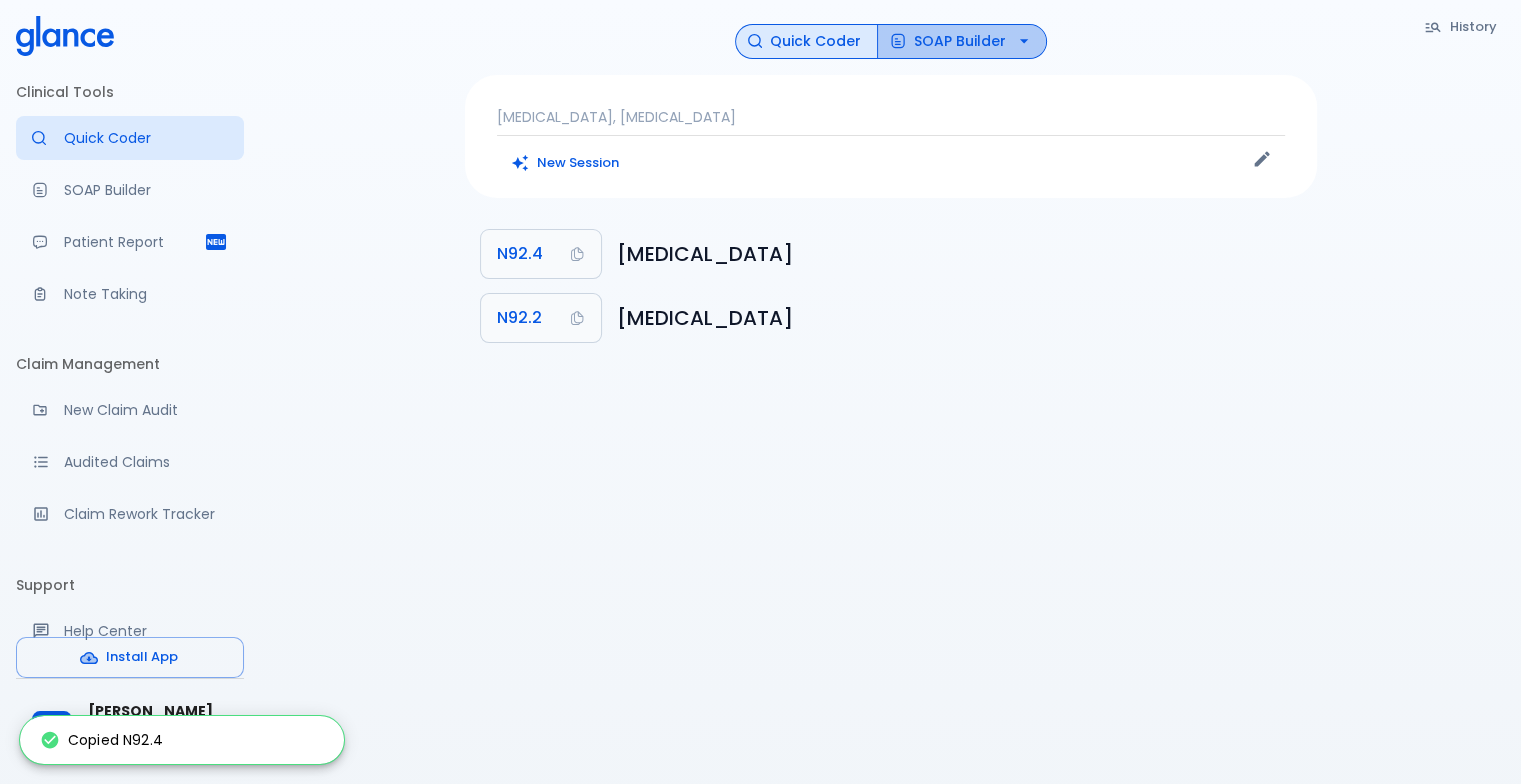 click on "SOAP Builder" at bounding box center (962, 41) 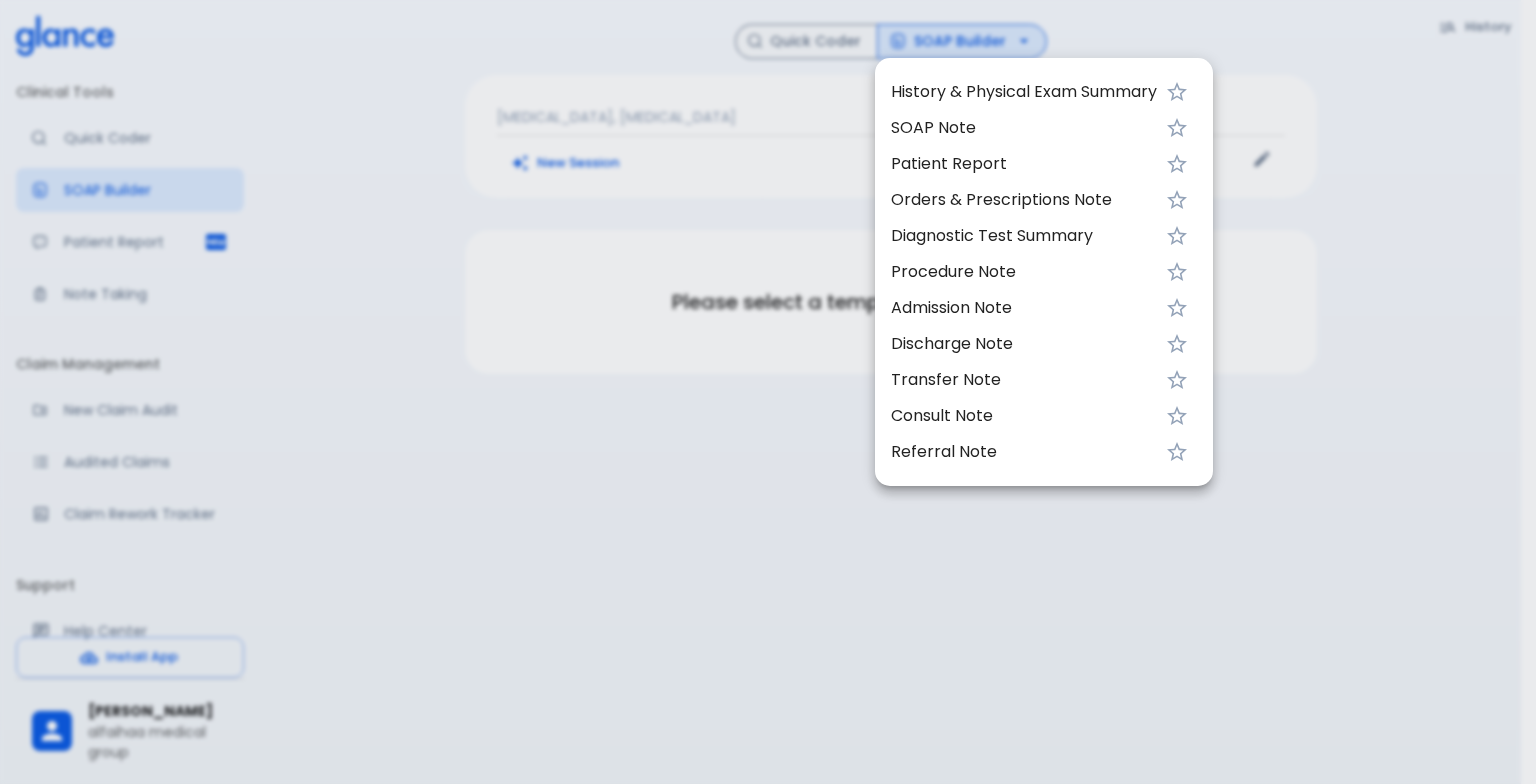 click on "History & Physical Exam Summary" at bounding box center [1024, 92] 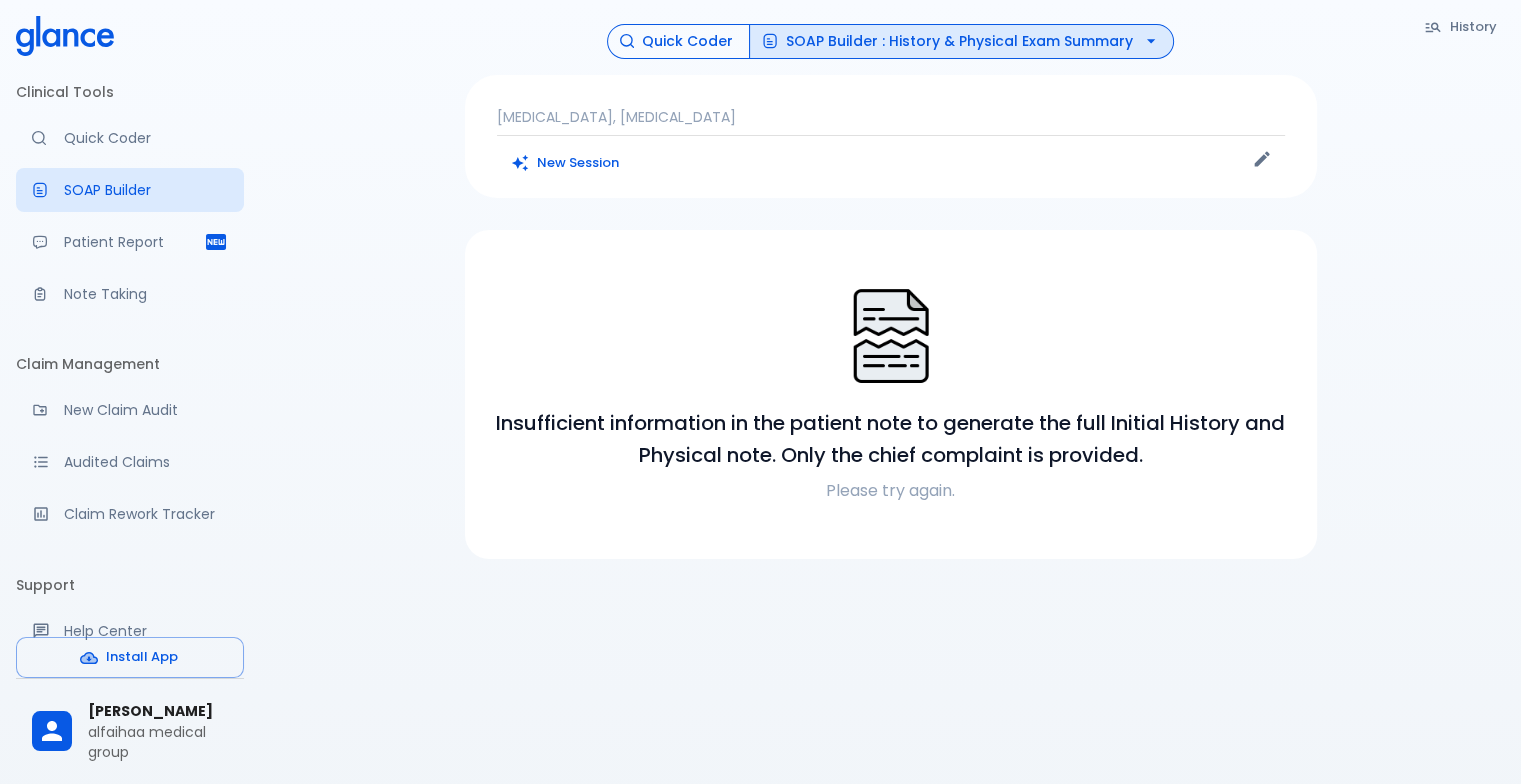 click on "Quick Coder" at bounding box center [678, 41] 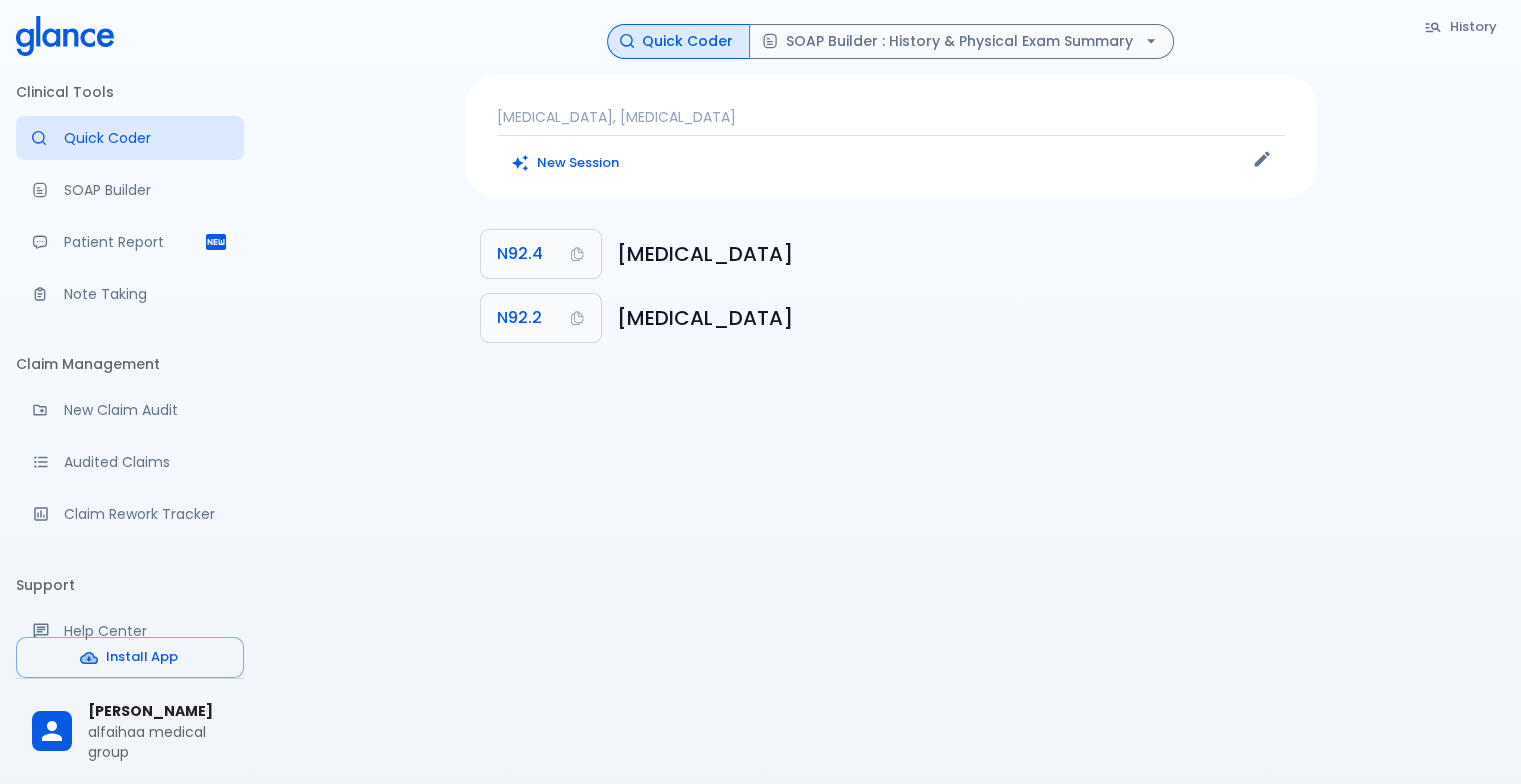 click on "[MEDICAL_DATA], [MEDICAL_DATA]" at bounding box center (891, 117) 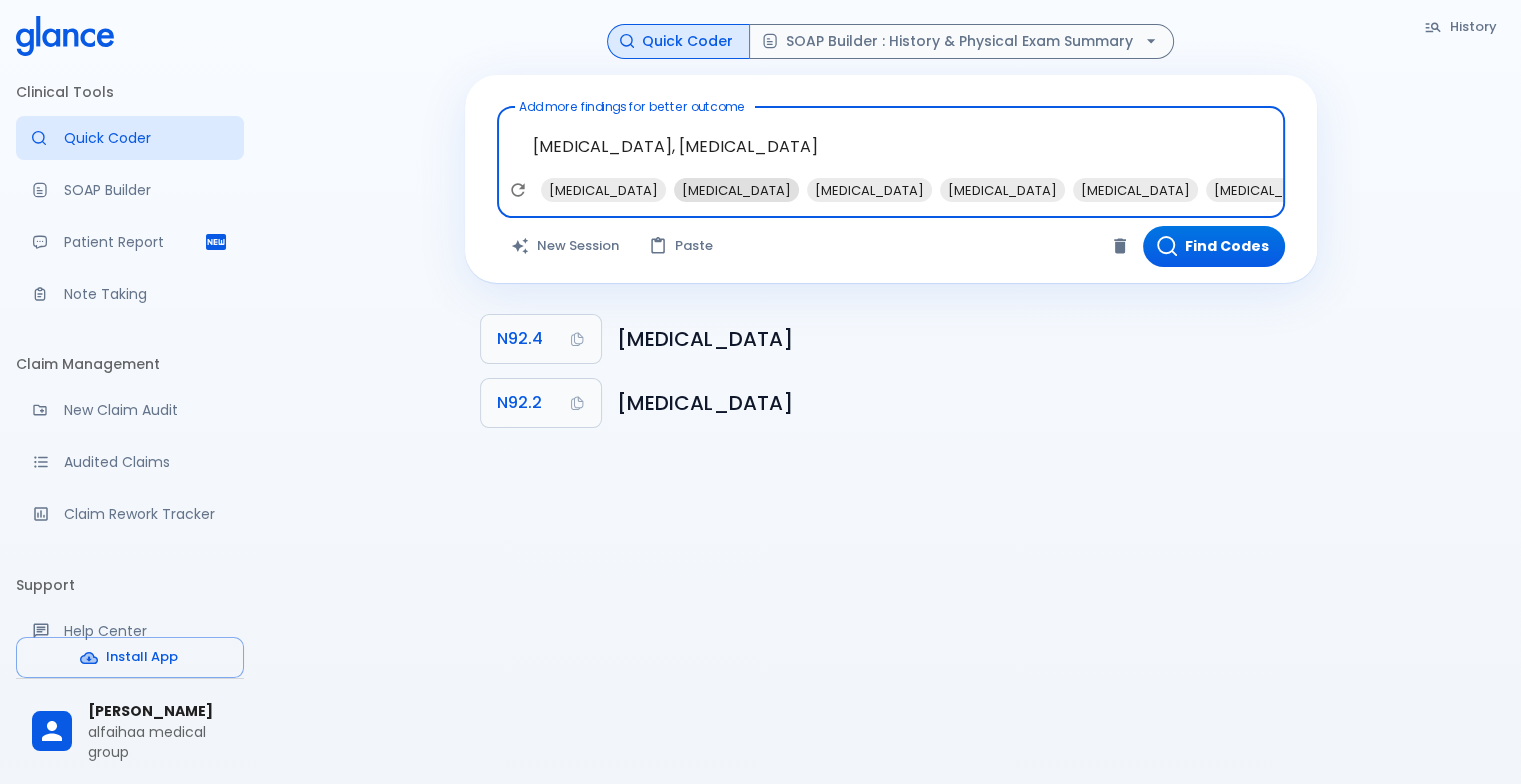 click on "[MEDICAL_DATA]" at bounding box center (736, 190) 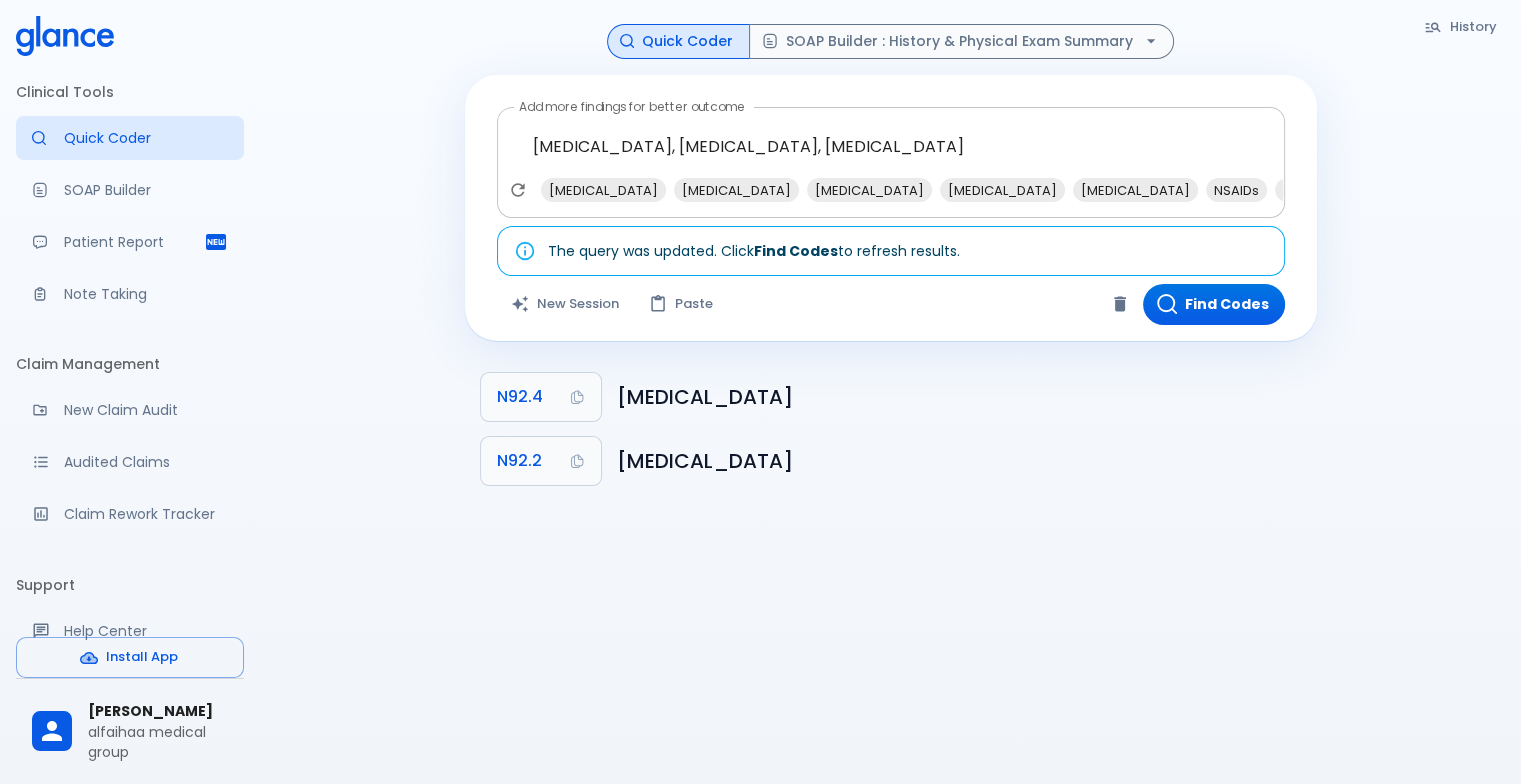 drag, startPoint x: 999, startPoint y: 199, endPoint x: 1175, endPoint y: 210, distance: 176.34341 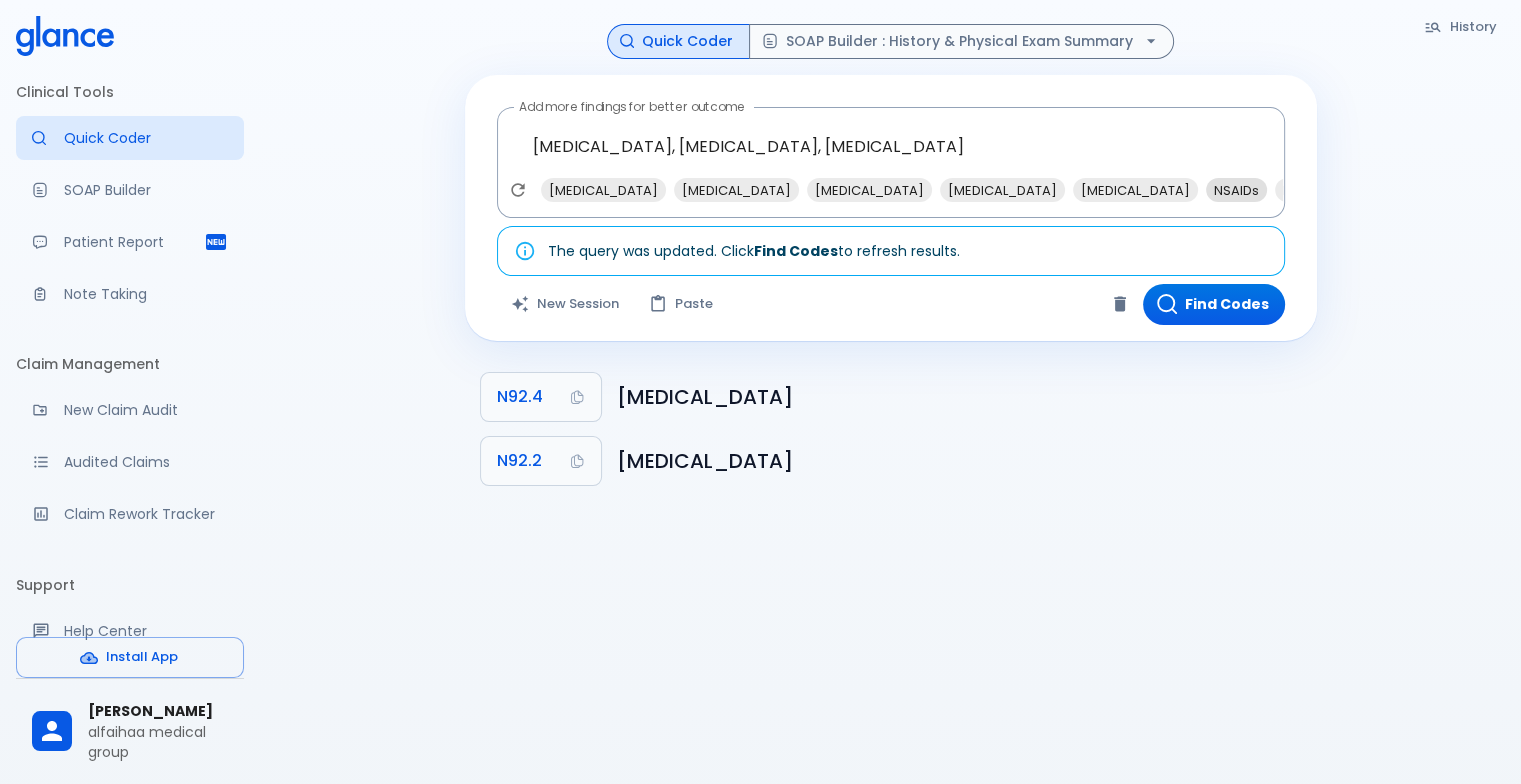 click on "[MEDICAL_DATA]" at bounding box center (1002, 190) 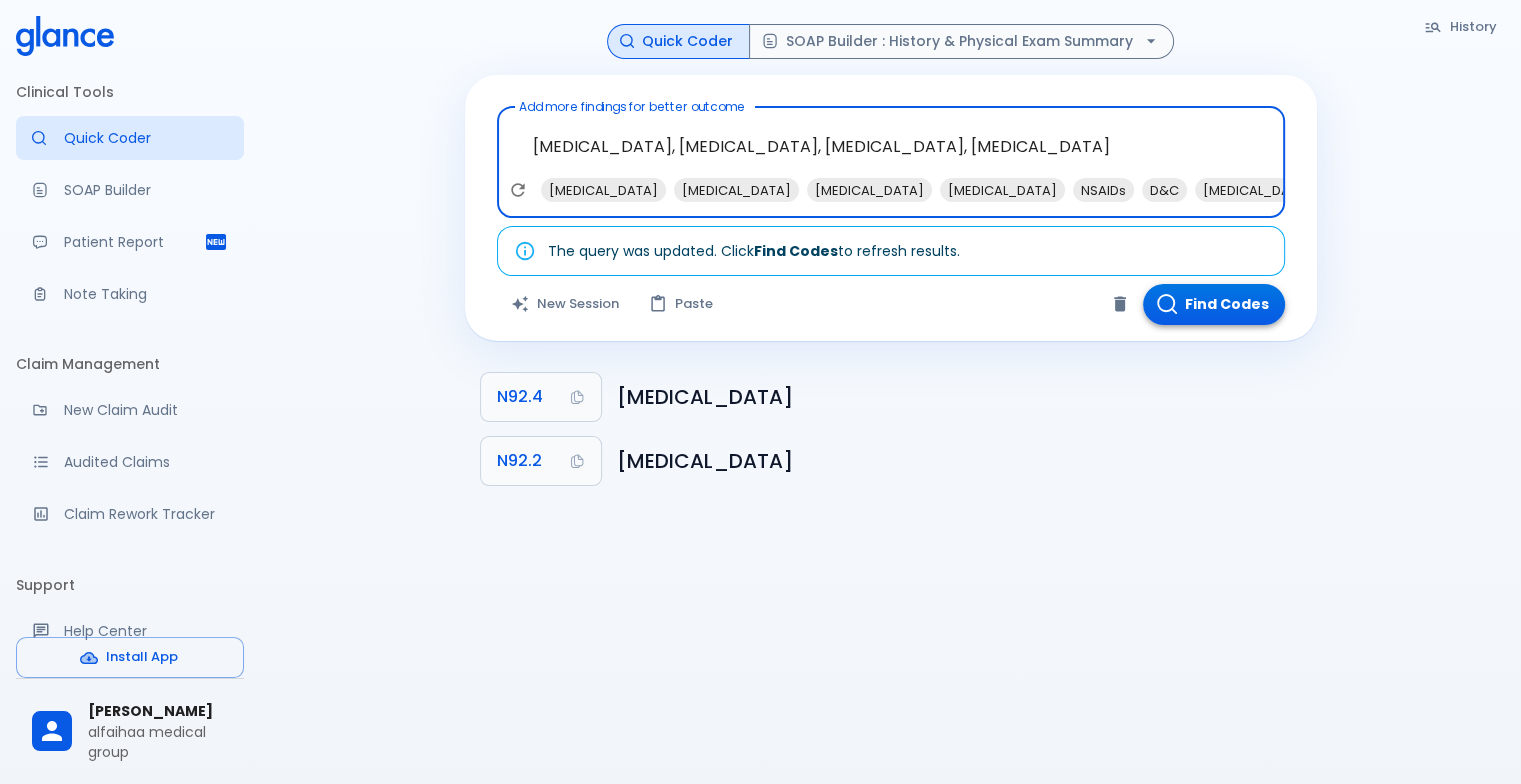 click on "Find Codes" at bounding box center [1214, 304] 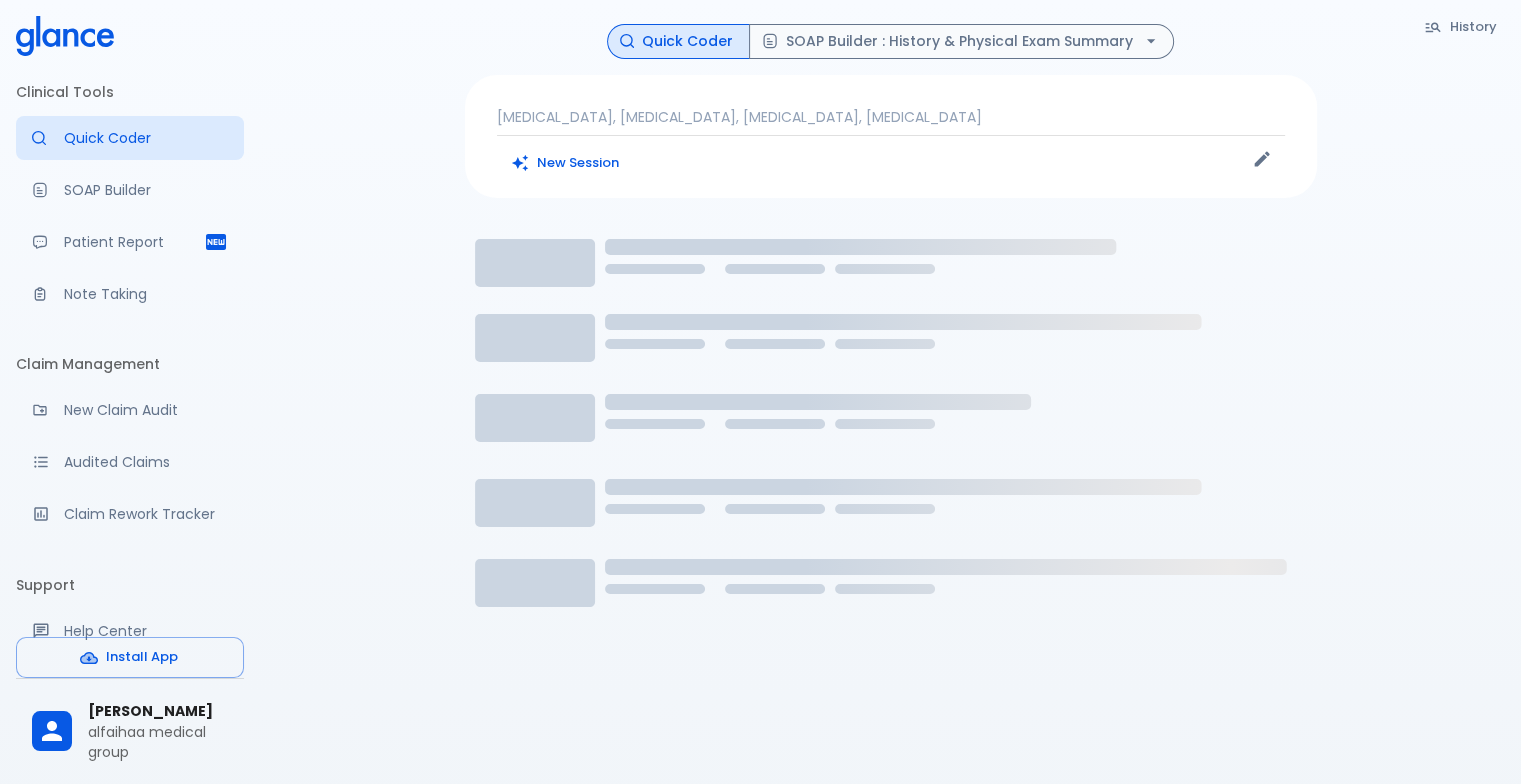 click on "History Quick Coder SOAP Builder   : History & Physical Exam Summary [MEDICAL_DATA], [MEDICAL_DATA], [MEDICAL_DATA], [MEDICAL_DATA] New Session Loading..." at bounding box center (890, 416) 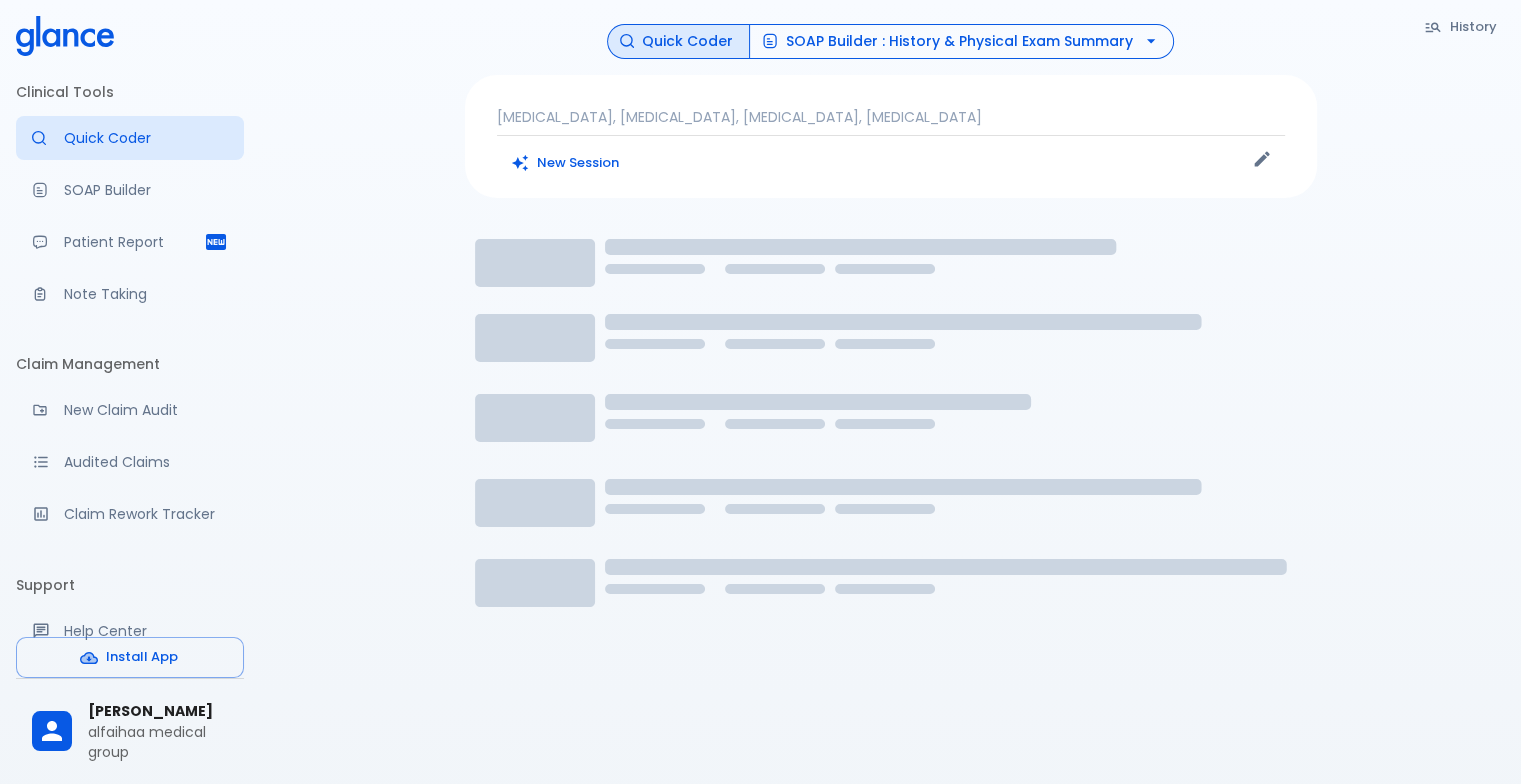 click on "SOAP Builder   : History & Physical Exam Summary" at bounding box center (961, 41) 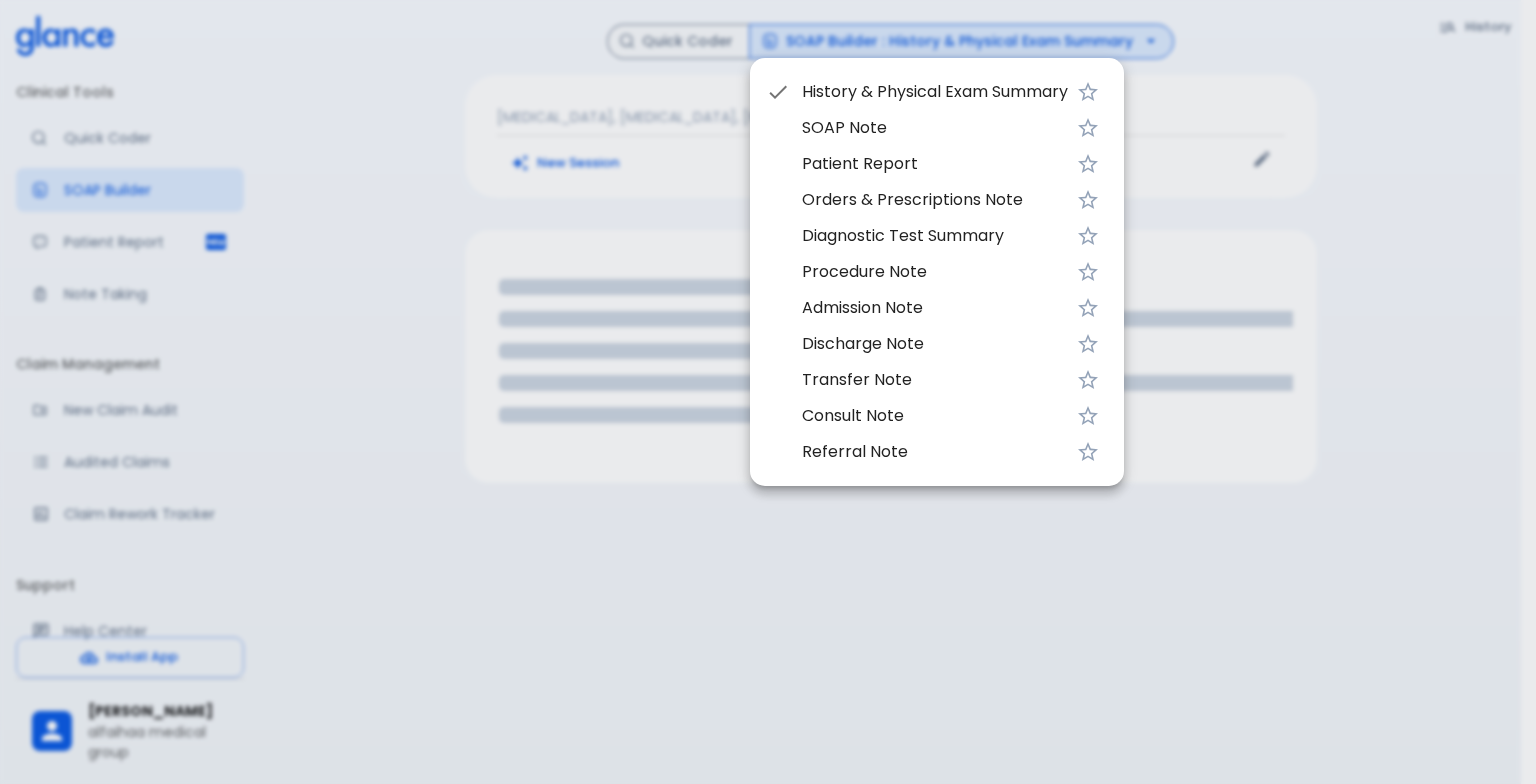 click on "History & Physical Exam Summary" at bounding box center [935, 92] 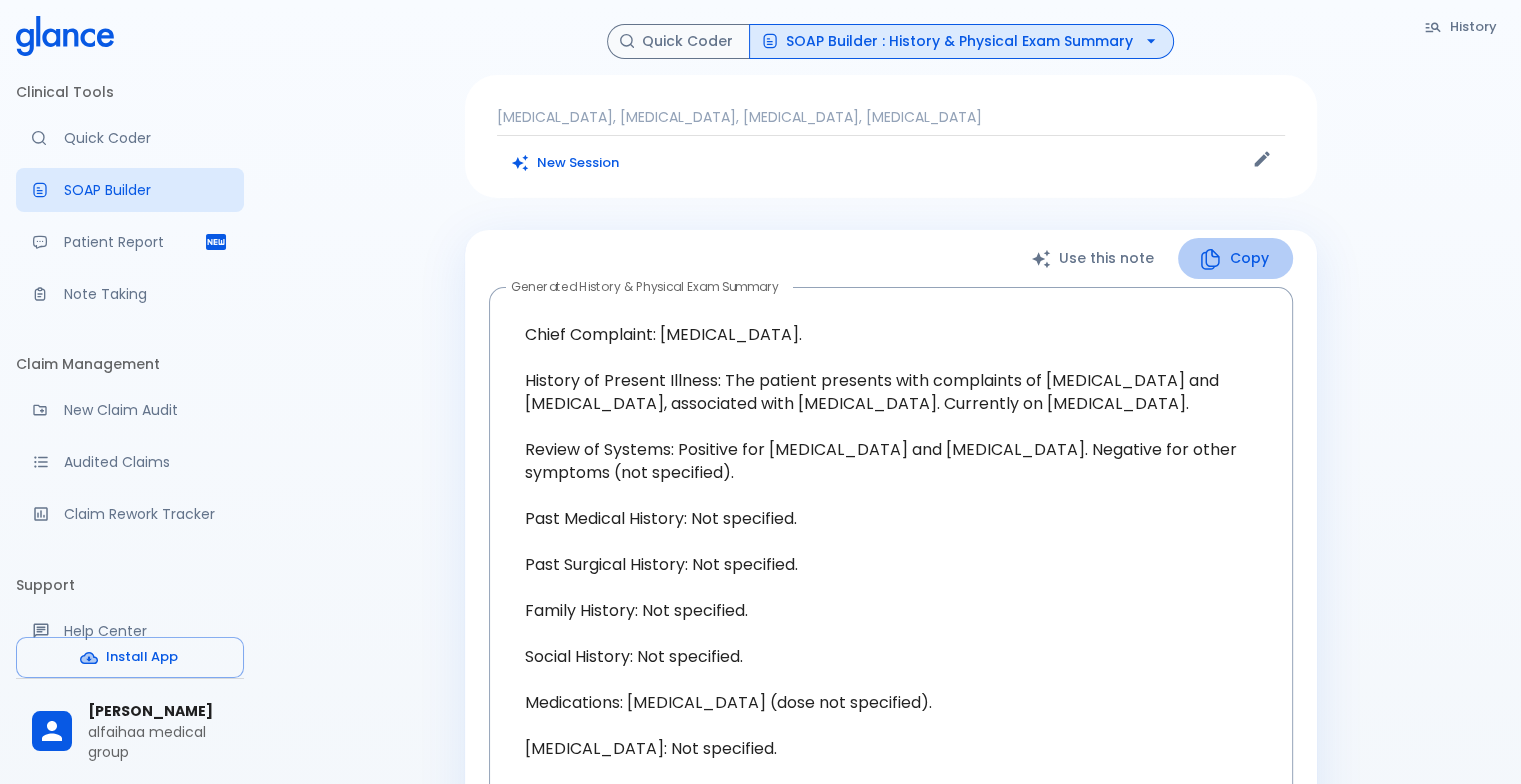 click on "Copy" at bounding box center (1235, 258) 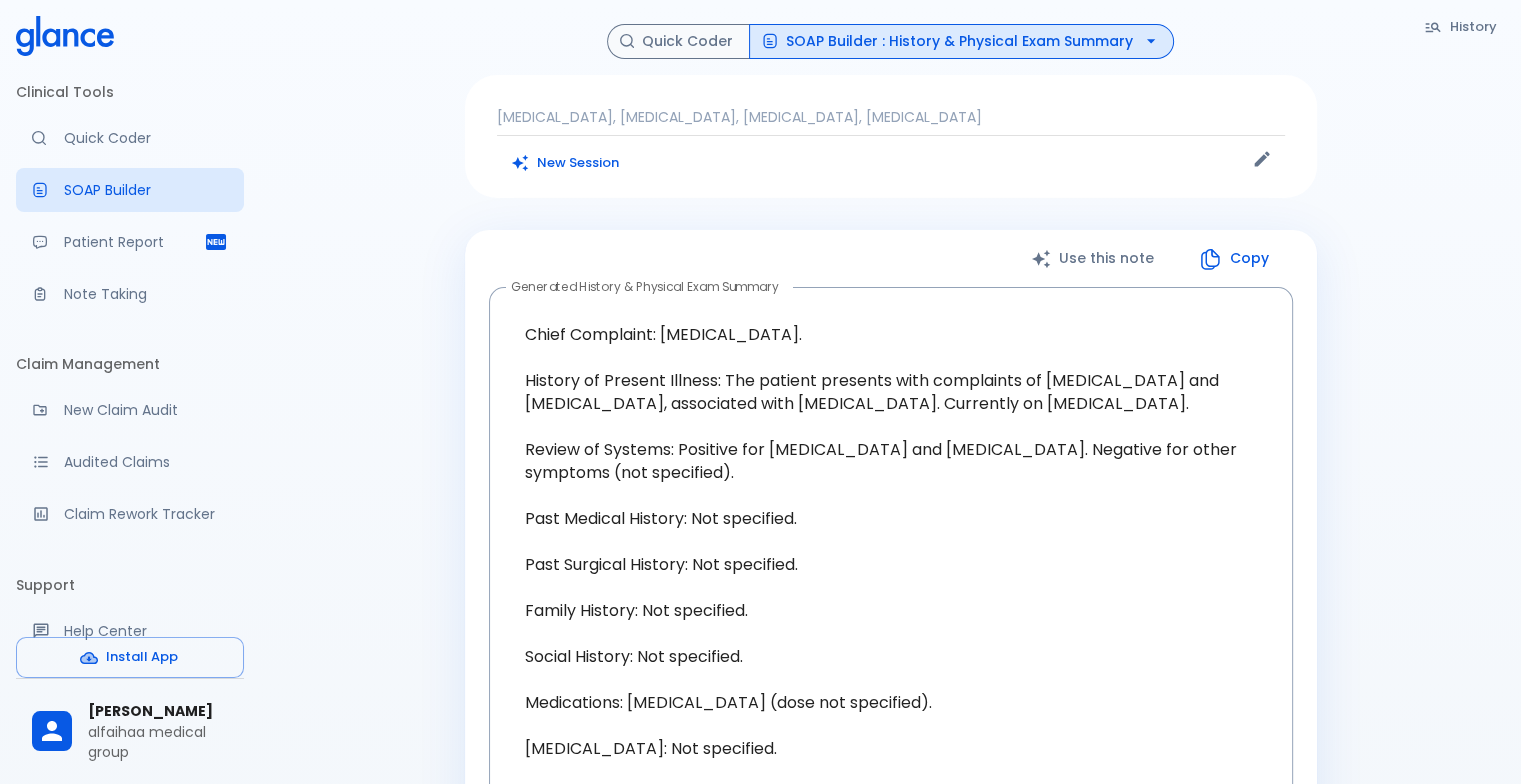 click 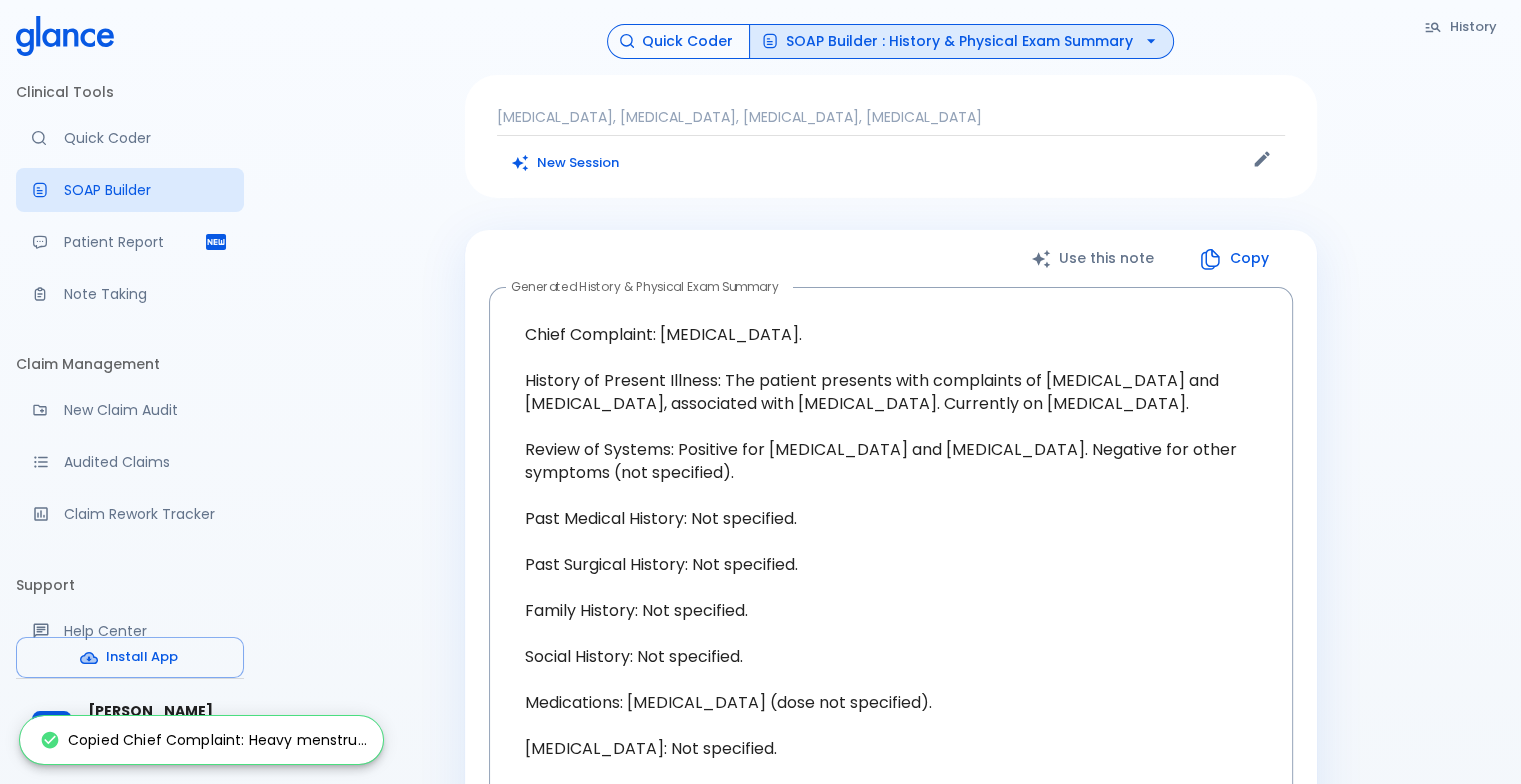 click on "Quick Coder" at bounding box center [678, 41] 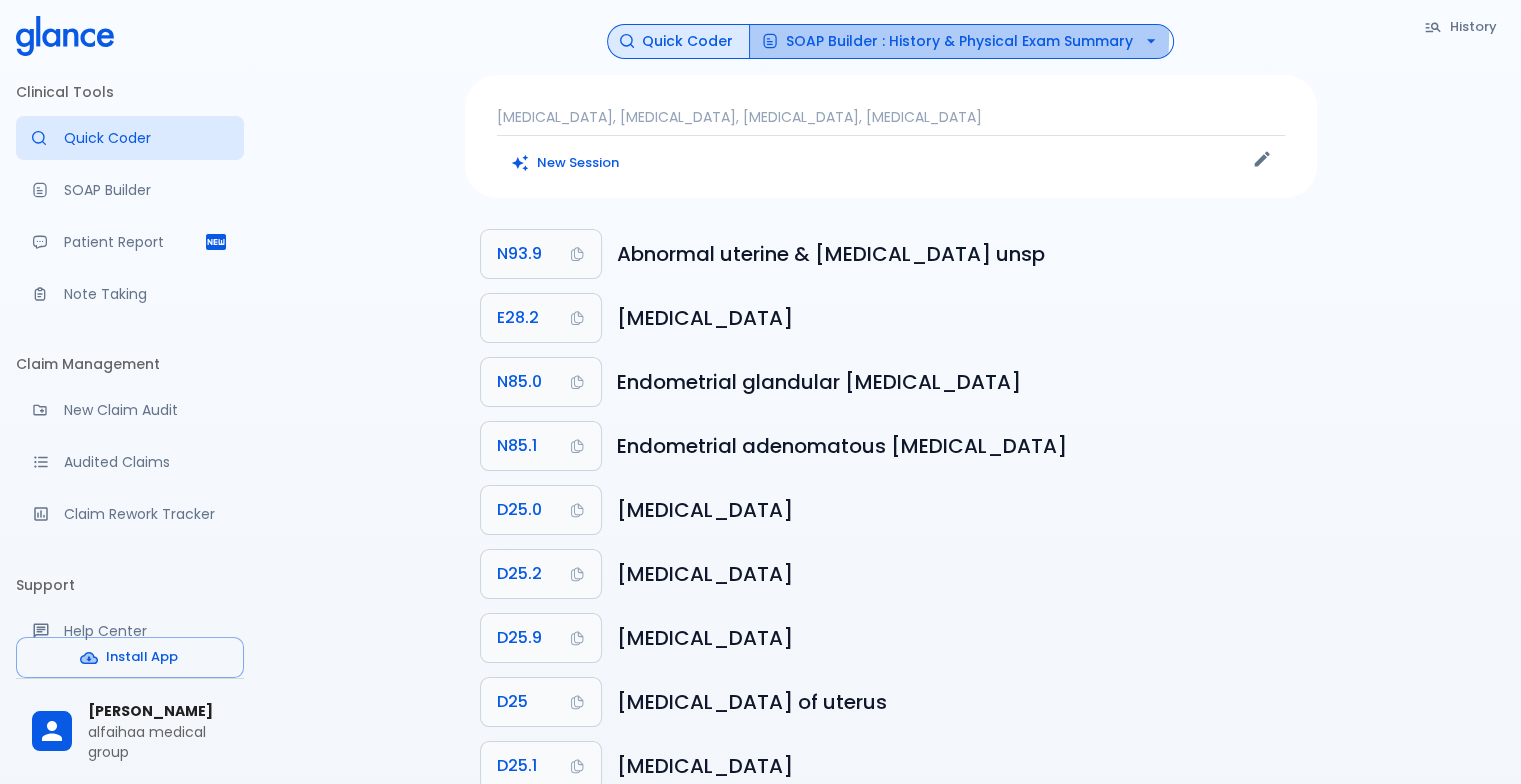 click on "SOAP Builder   : History & Physical Exam Summary" at bounding box center [961, 41] 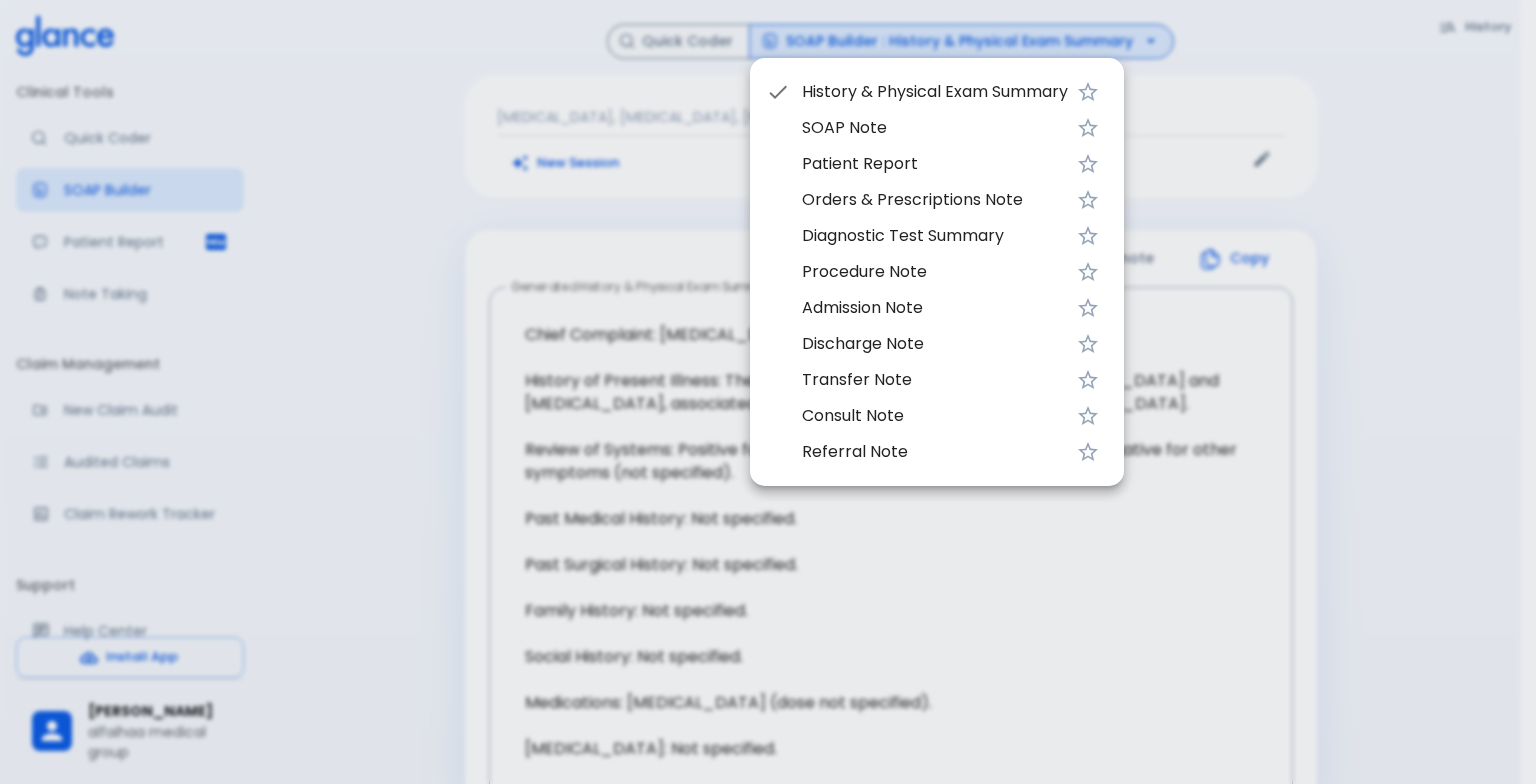 click at bounding box center [768, 392] 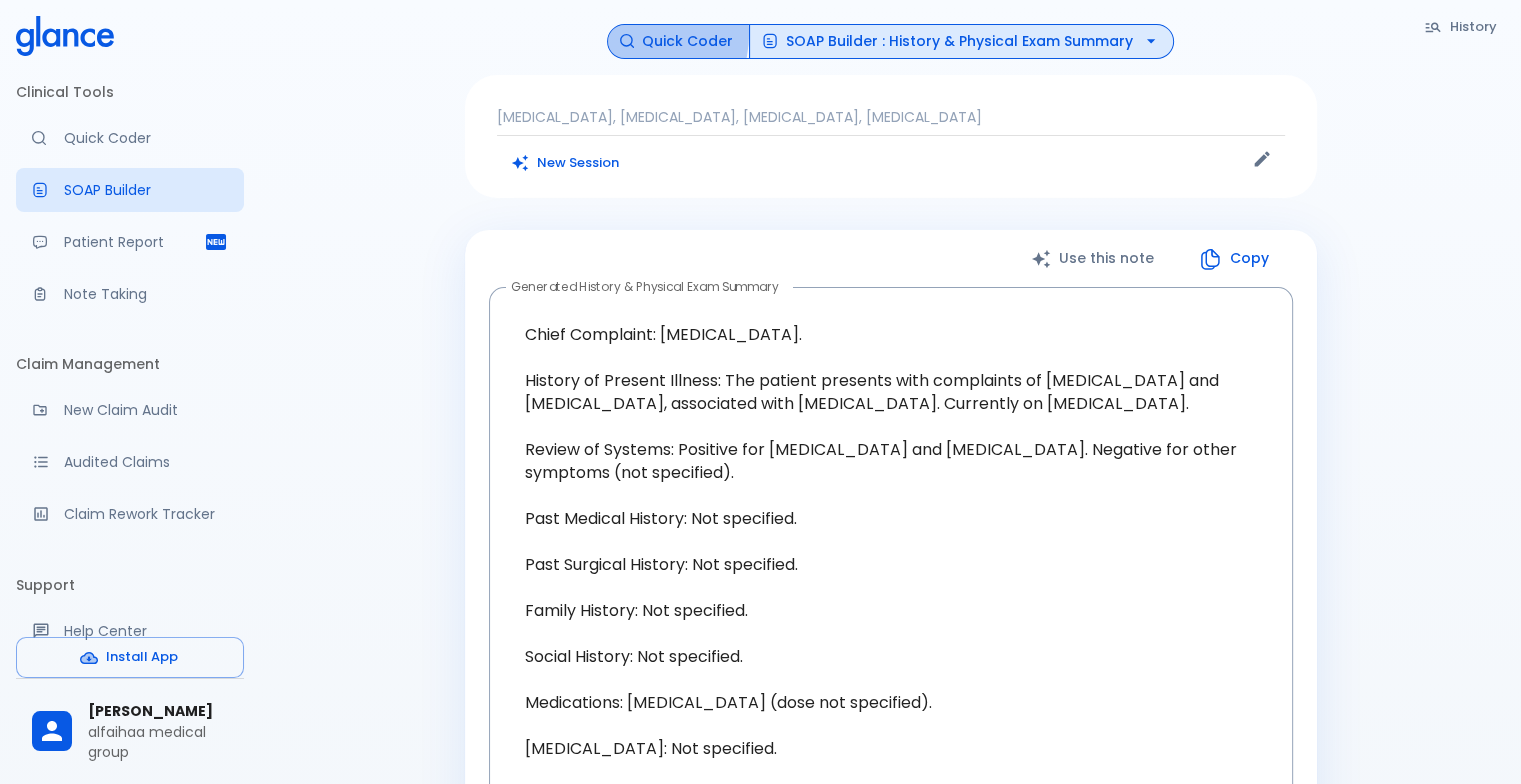 click on "Quick Coder" at bounding box center (678, 41) 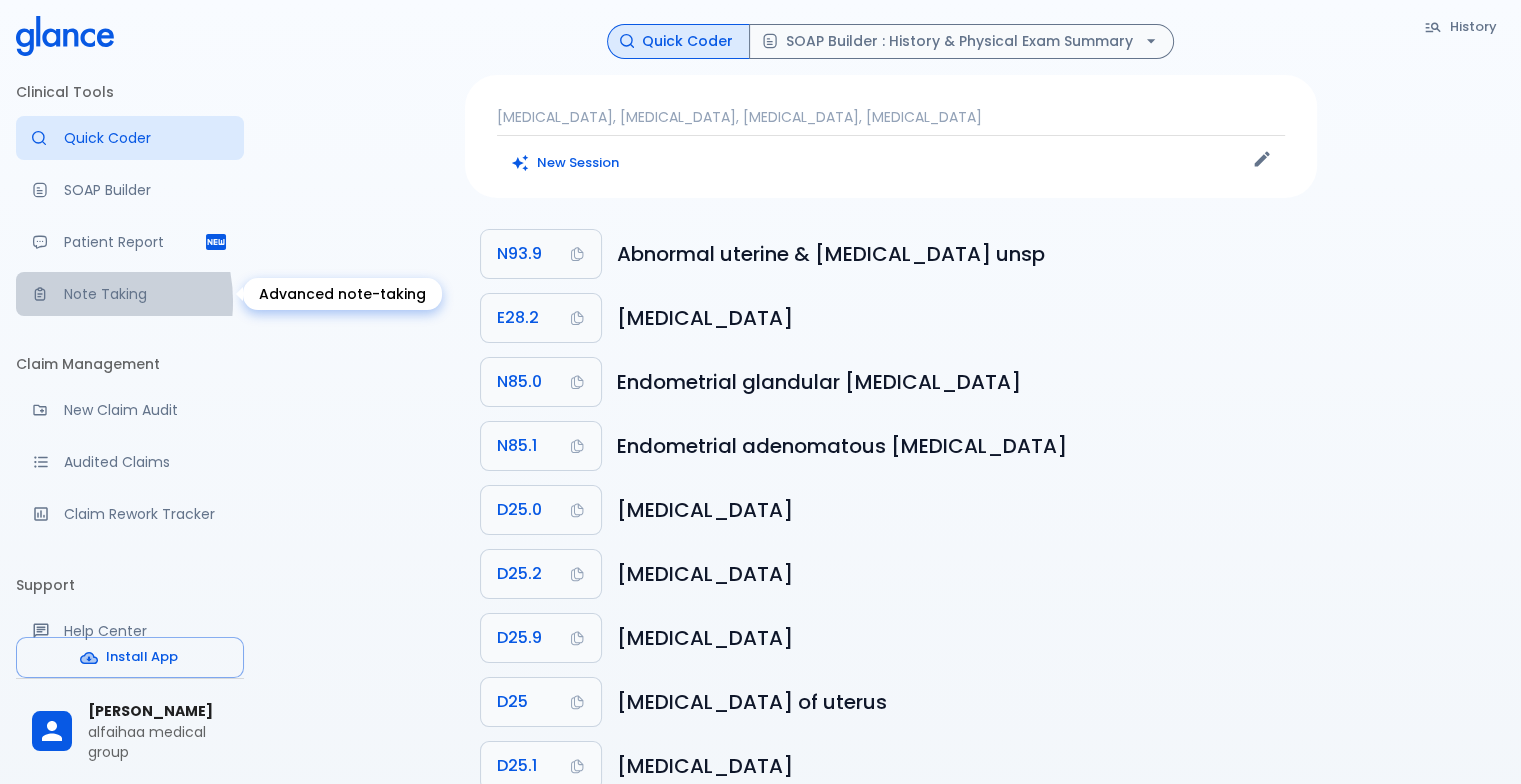 click on "Note Taking" at bounding box center [146, 294] 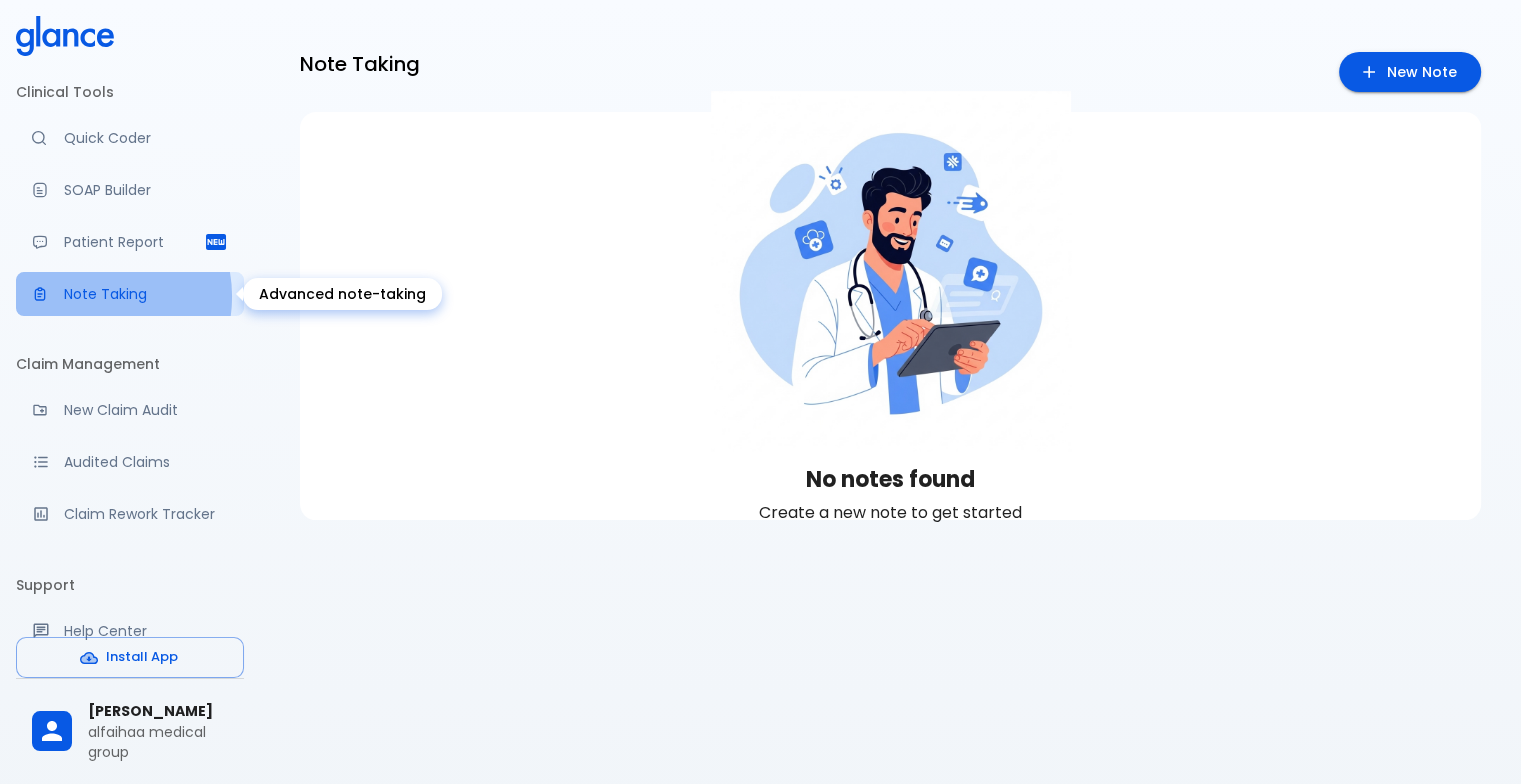 click on "Note Taking" at bounding box center [146, 294] 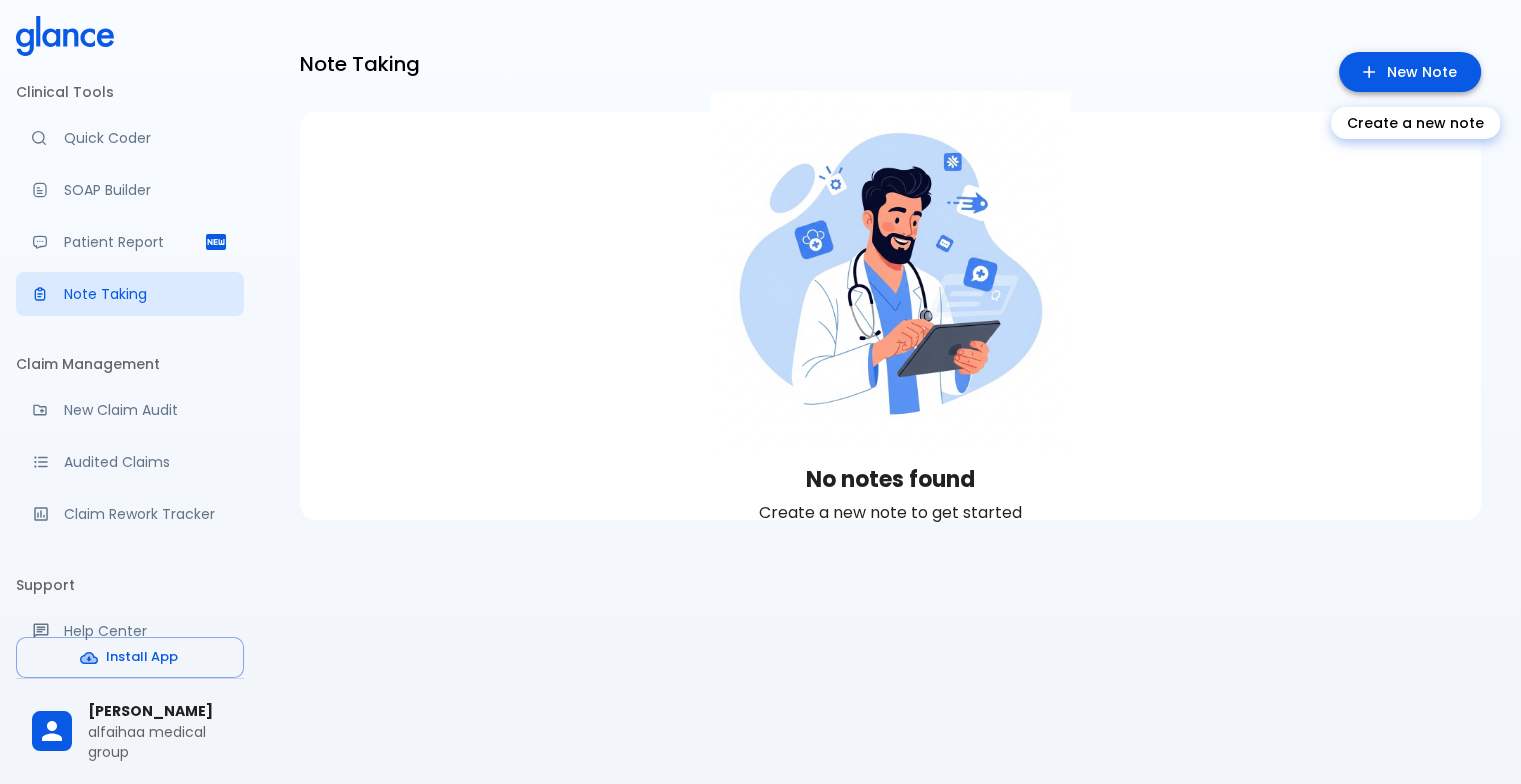 click on "New Note" at bounding box center [1410, 72] 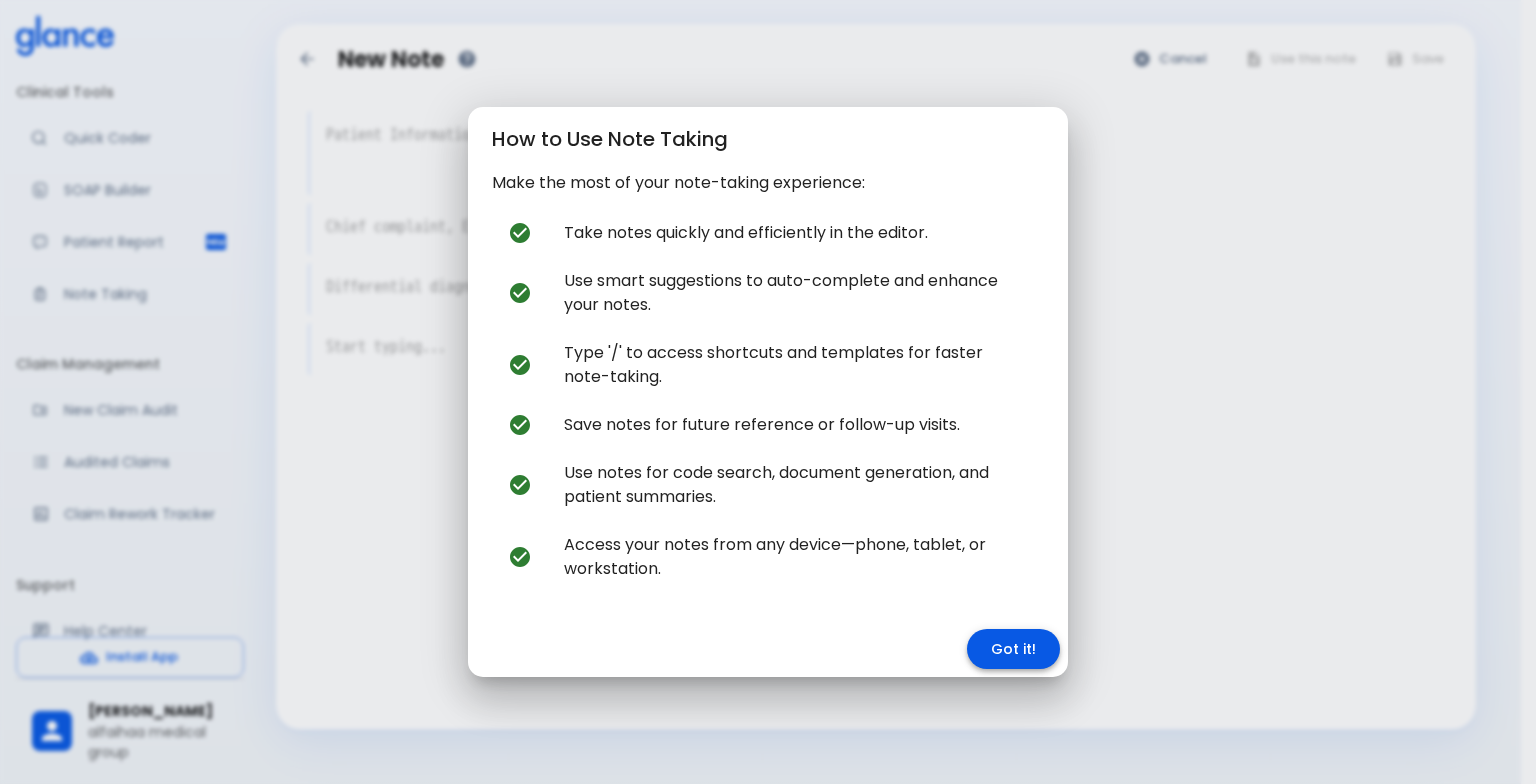 click on "Got it!" at bounding box center (1013, 649) 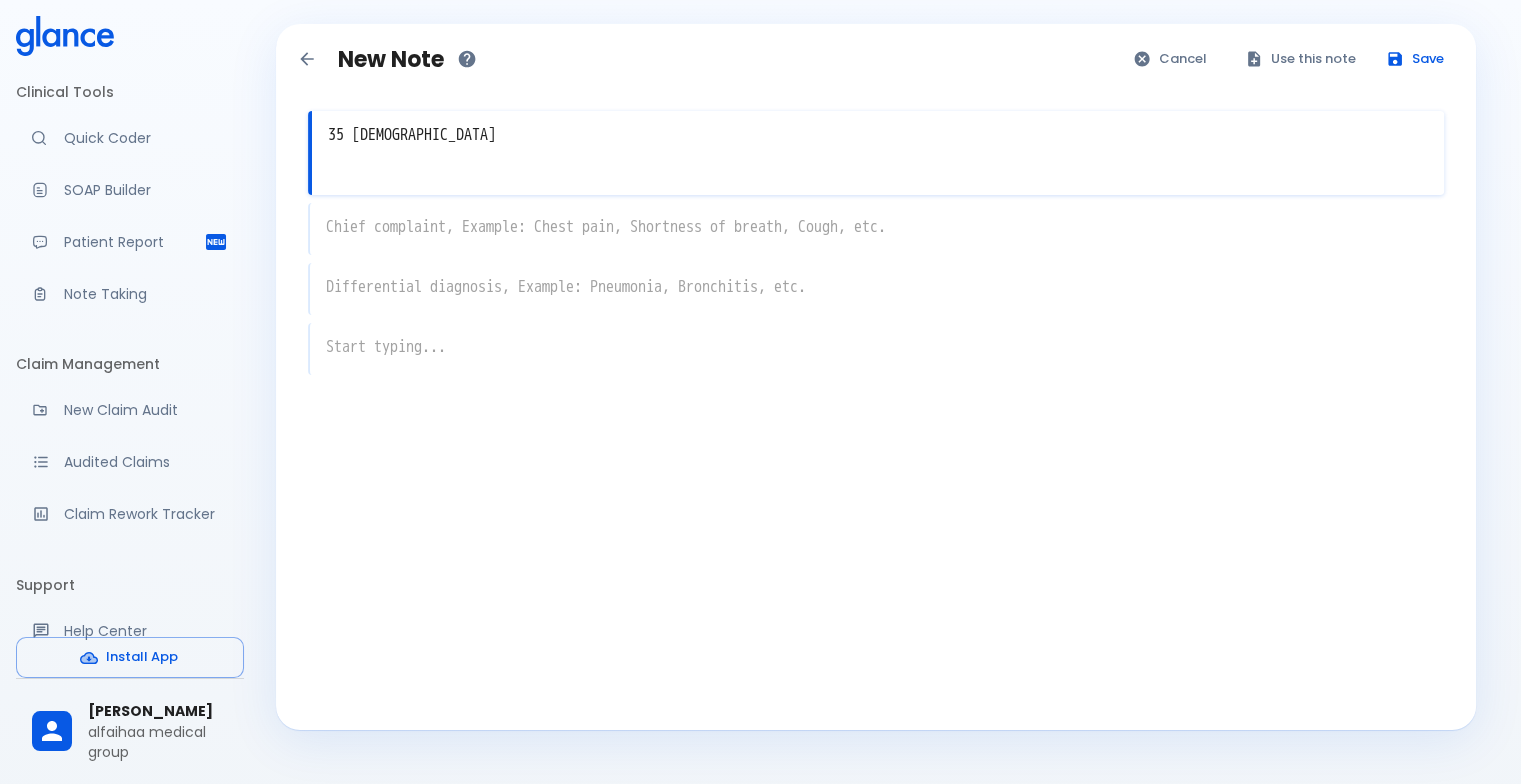 type on "35 [DEMOGRAPHIC_DATA]" 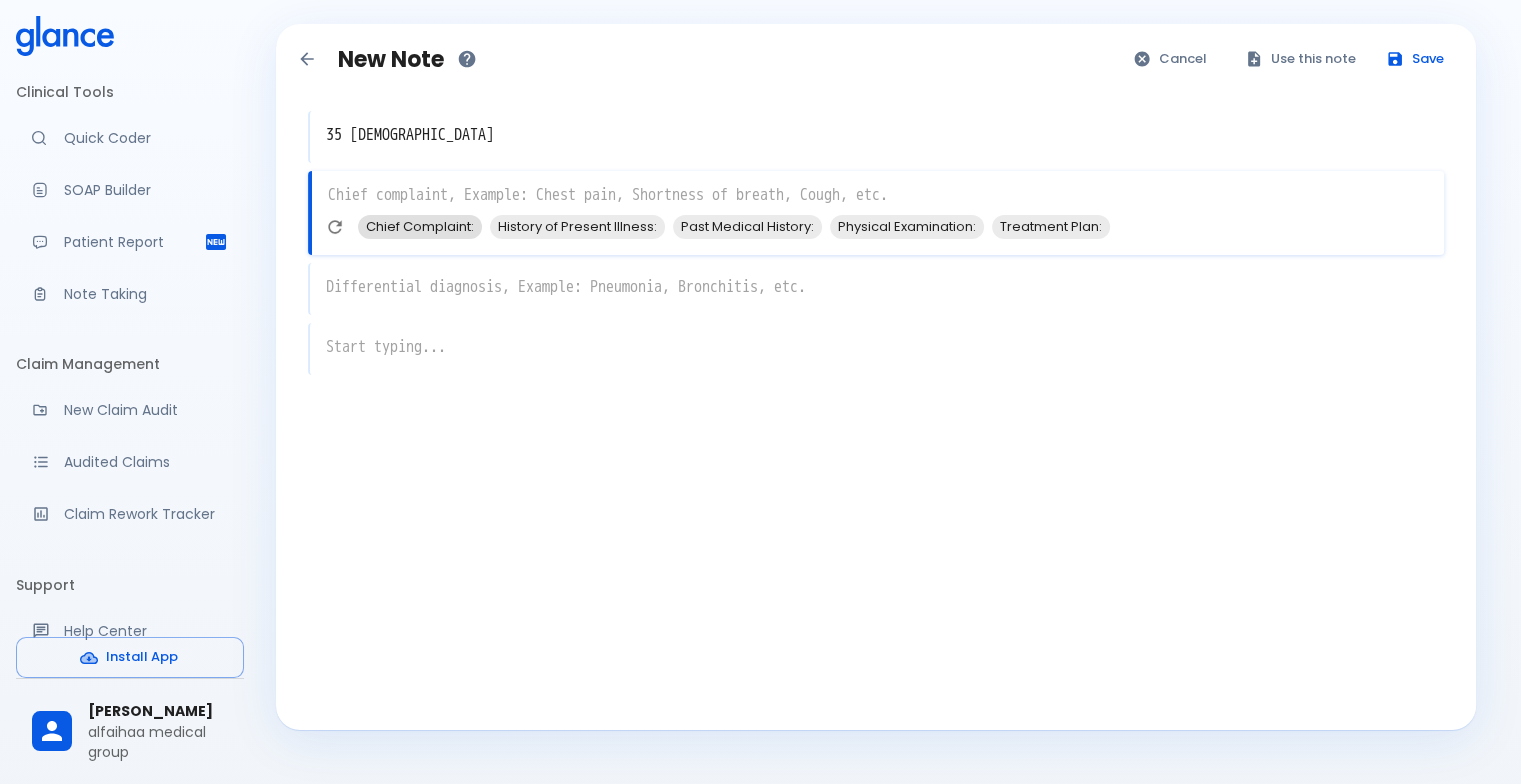 click on "Chief Complaint:" at bounding box center (420, 226) 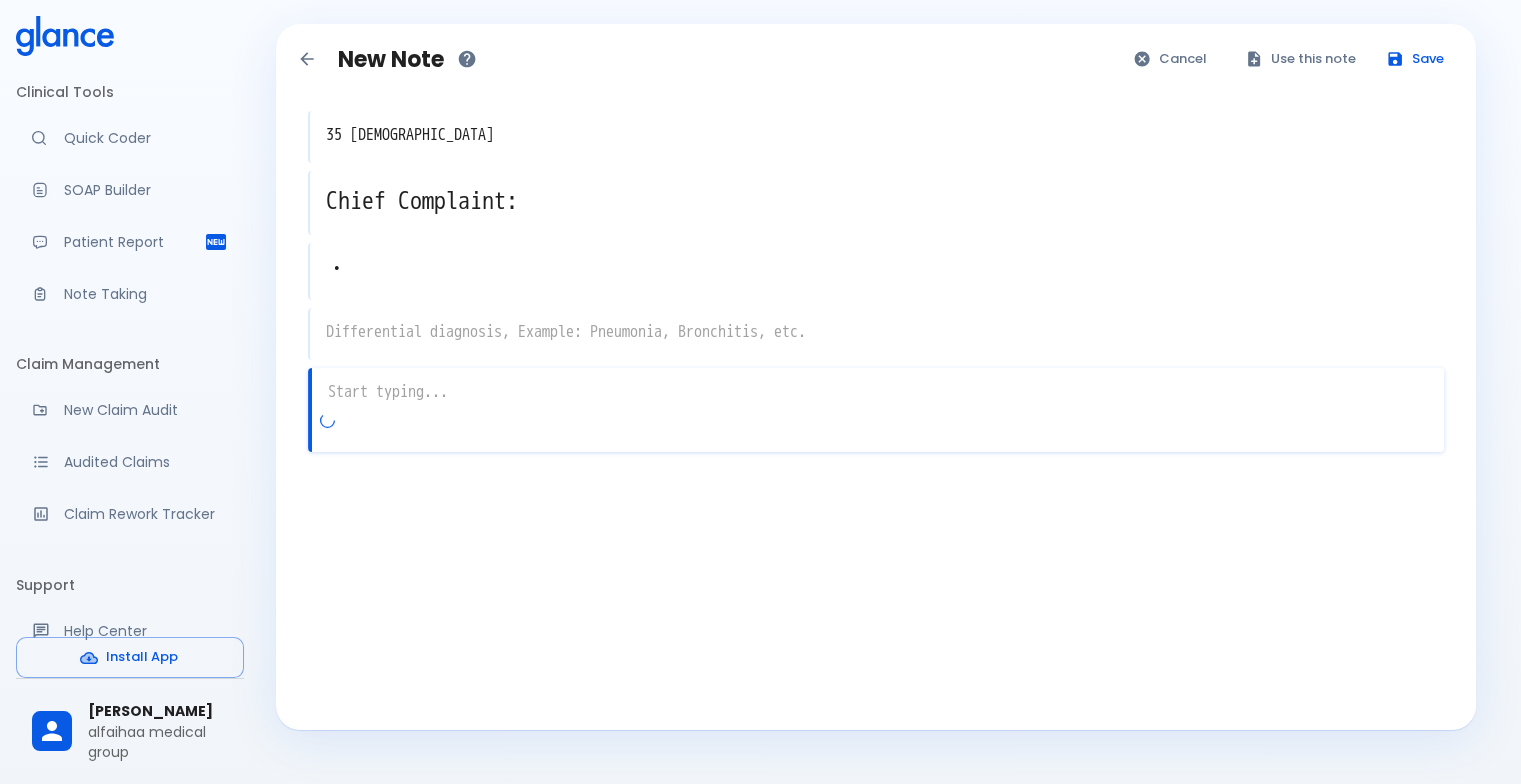 drag, startPoint x: 222, startPoint y: 4, endPoint x: 0, endPoint y: -32, distance: 224.89998 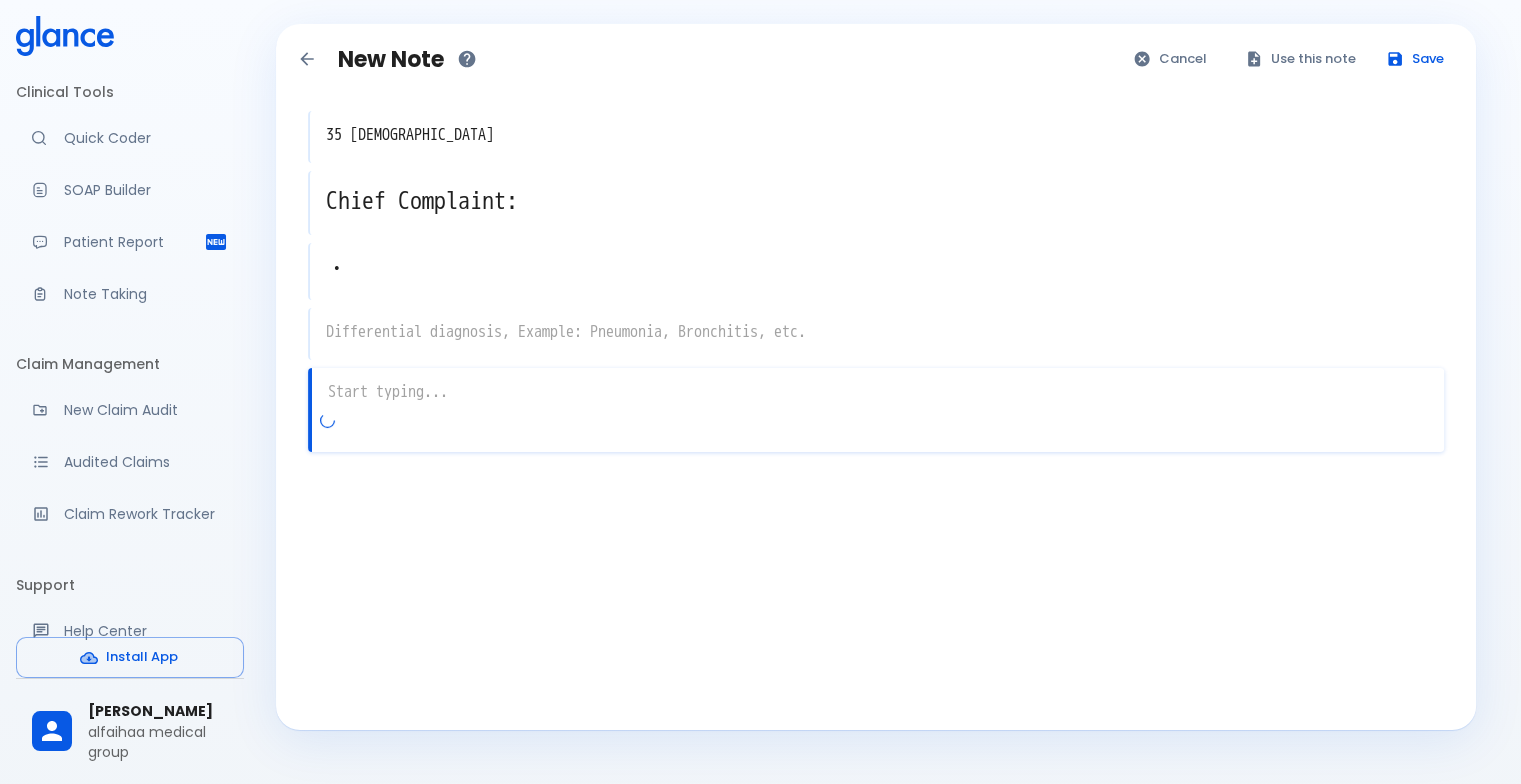 click on "↧  pull to refresh  ↧ Clinical Tools Quick Coder SOAP Builder Patient Report Note Taking Claim Management New Claim Audit Audited Claims Claim Rework Tracker Support Help Center What's new? Settings Your Settings Install App [PERSON_NAME] alfaihaa medical group New Note Cancel Use this note Save 35 [DEMOGRAPHIC_DATA] x Chief Complaint: x •  x x x" at bounding box center (760, 416) 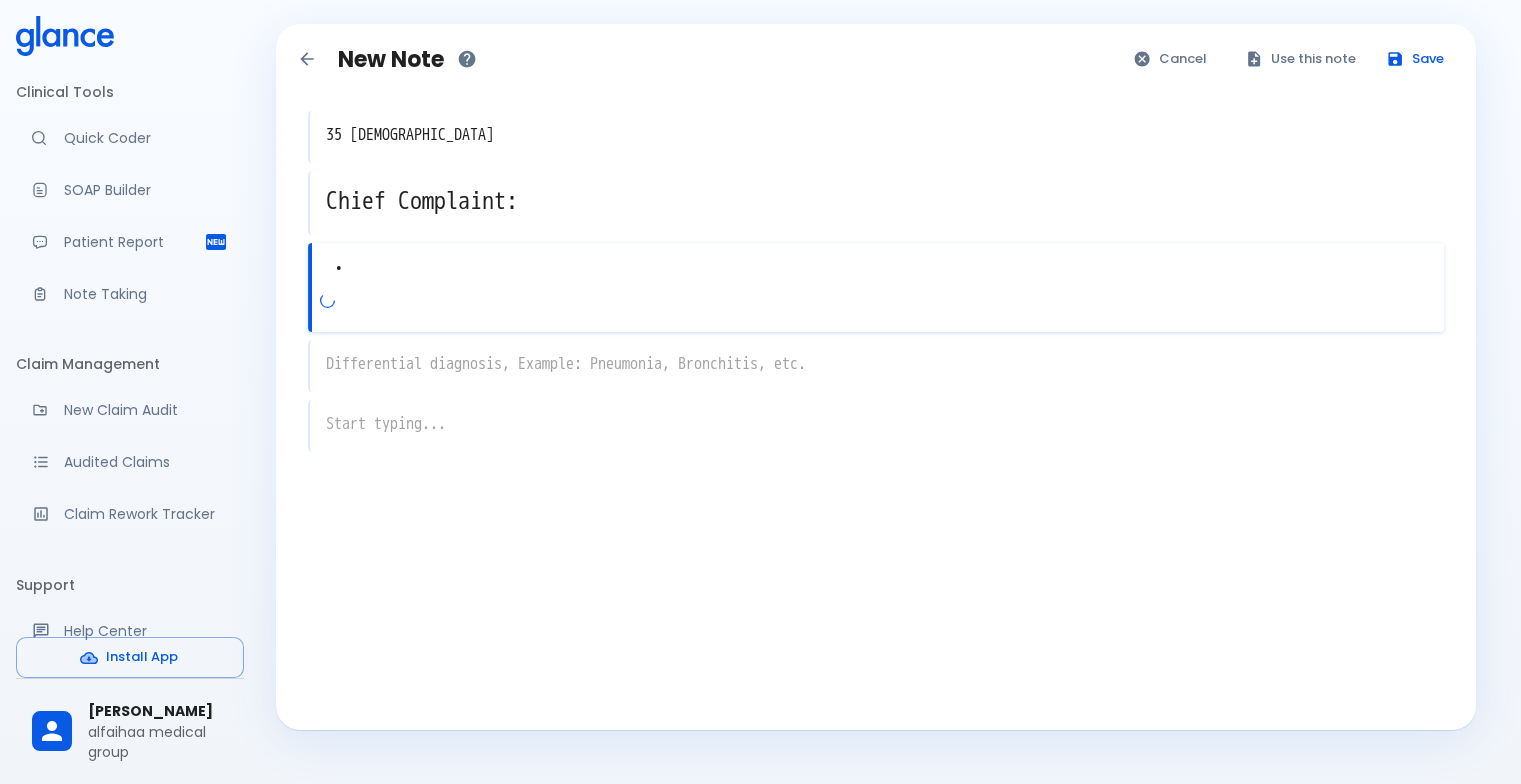 click on "•" at bounding box center [878, 269] 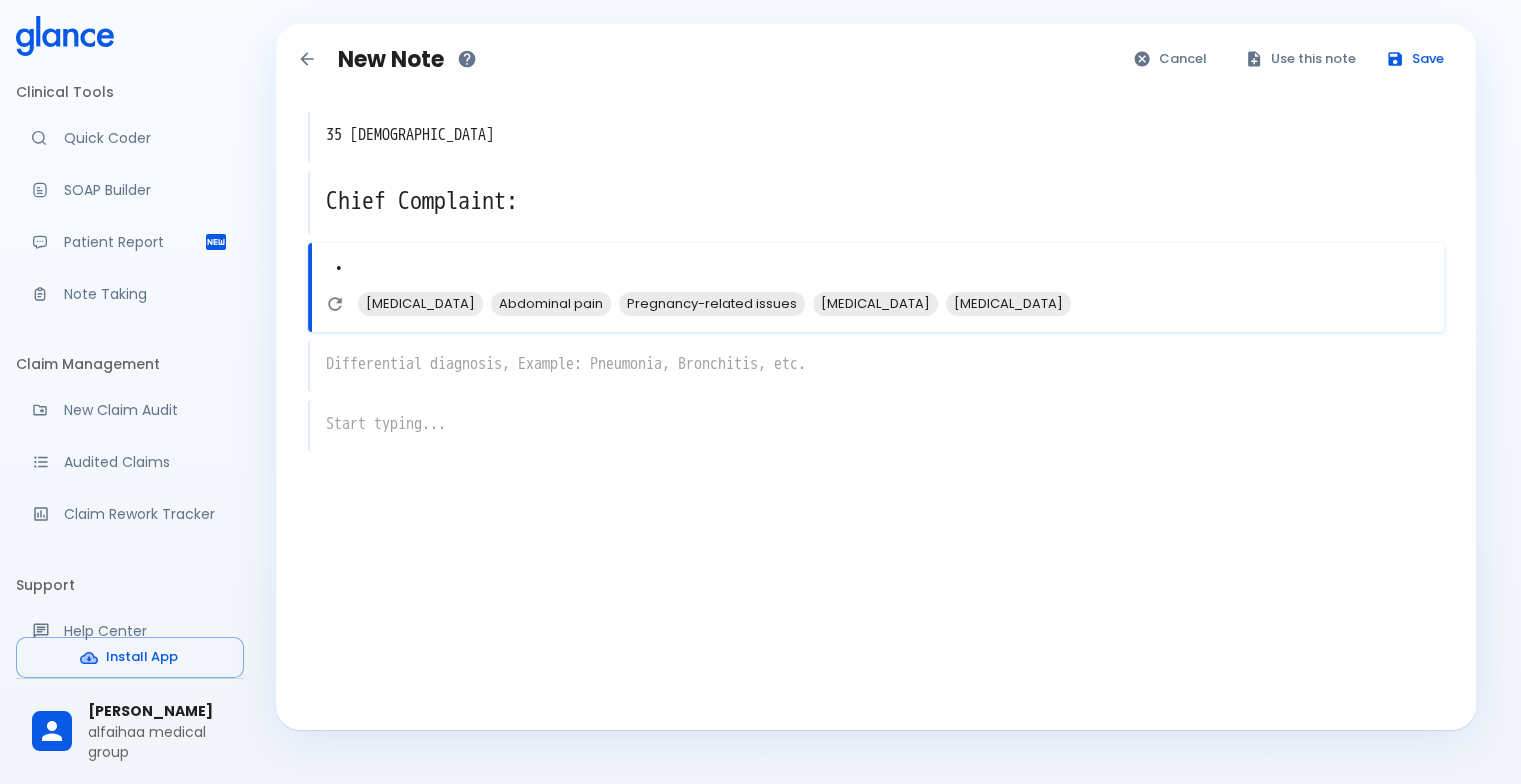 type on "•" 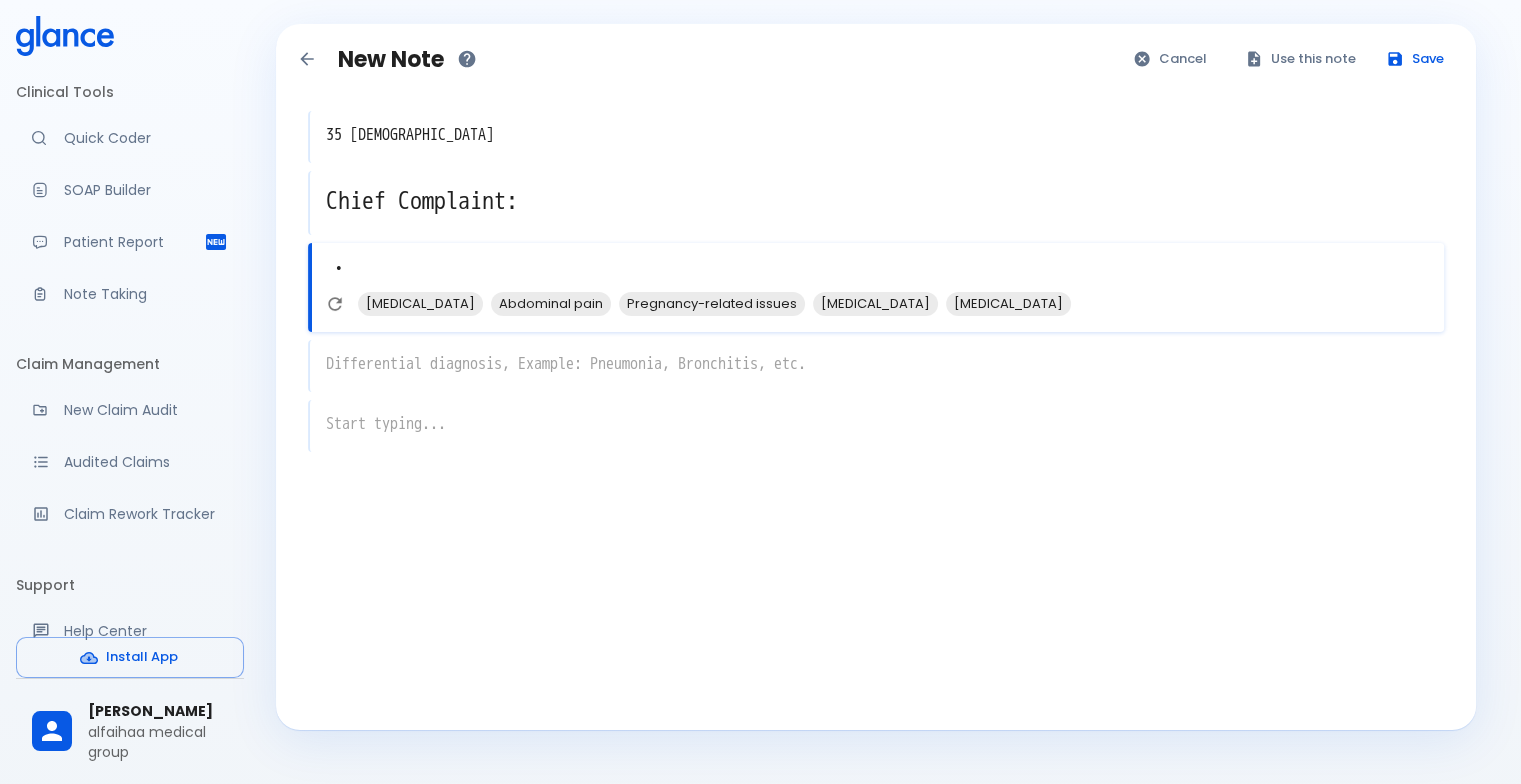 type 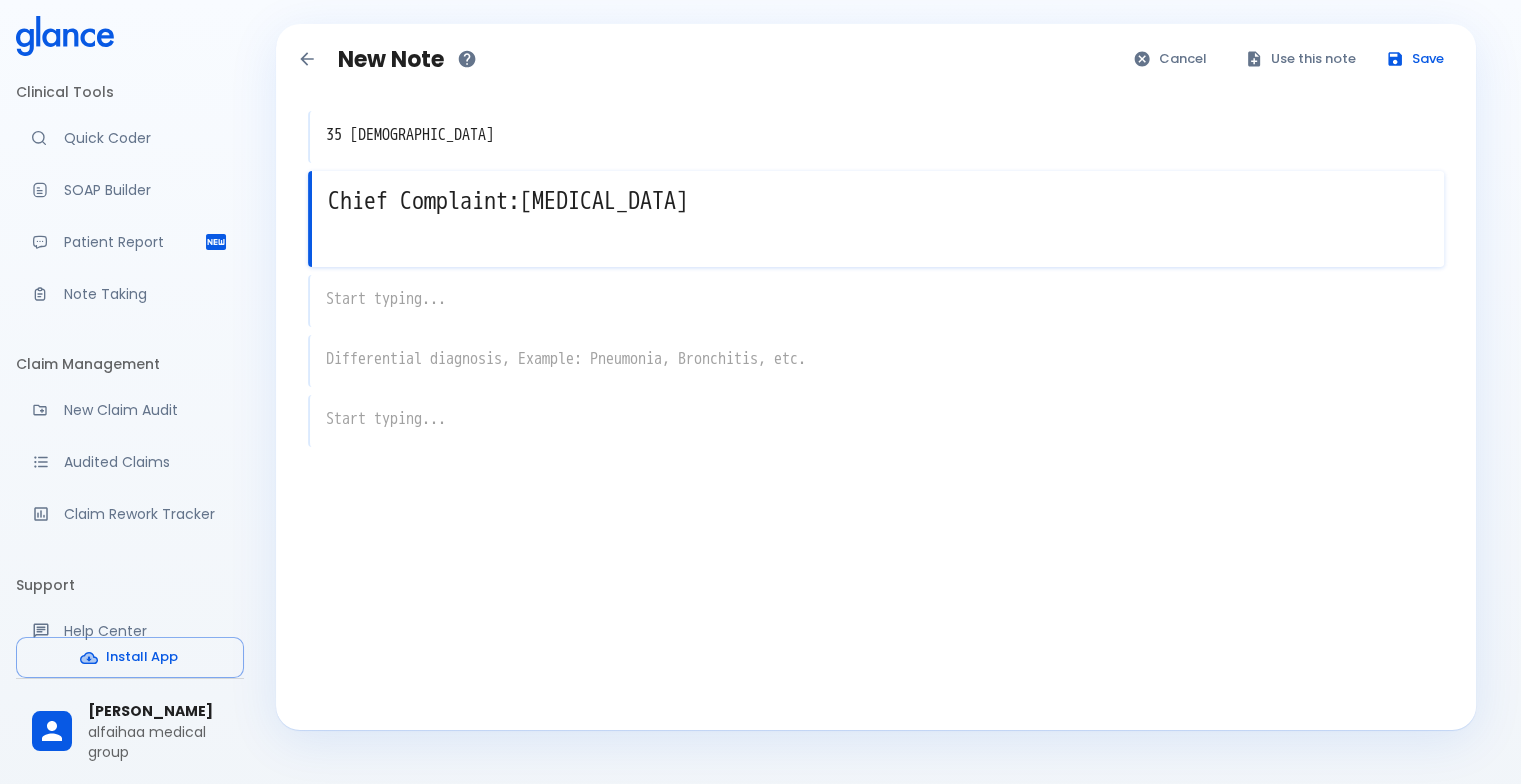 drag, startPoint x: 694, startPoint y: 200, endPoint x: 532, endPoint y: 209, distance: 162.2498 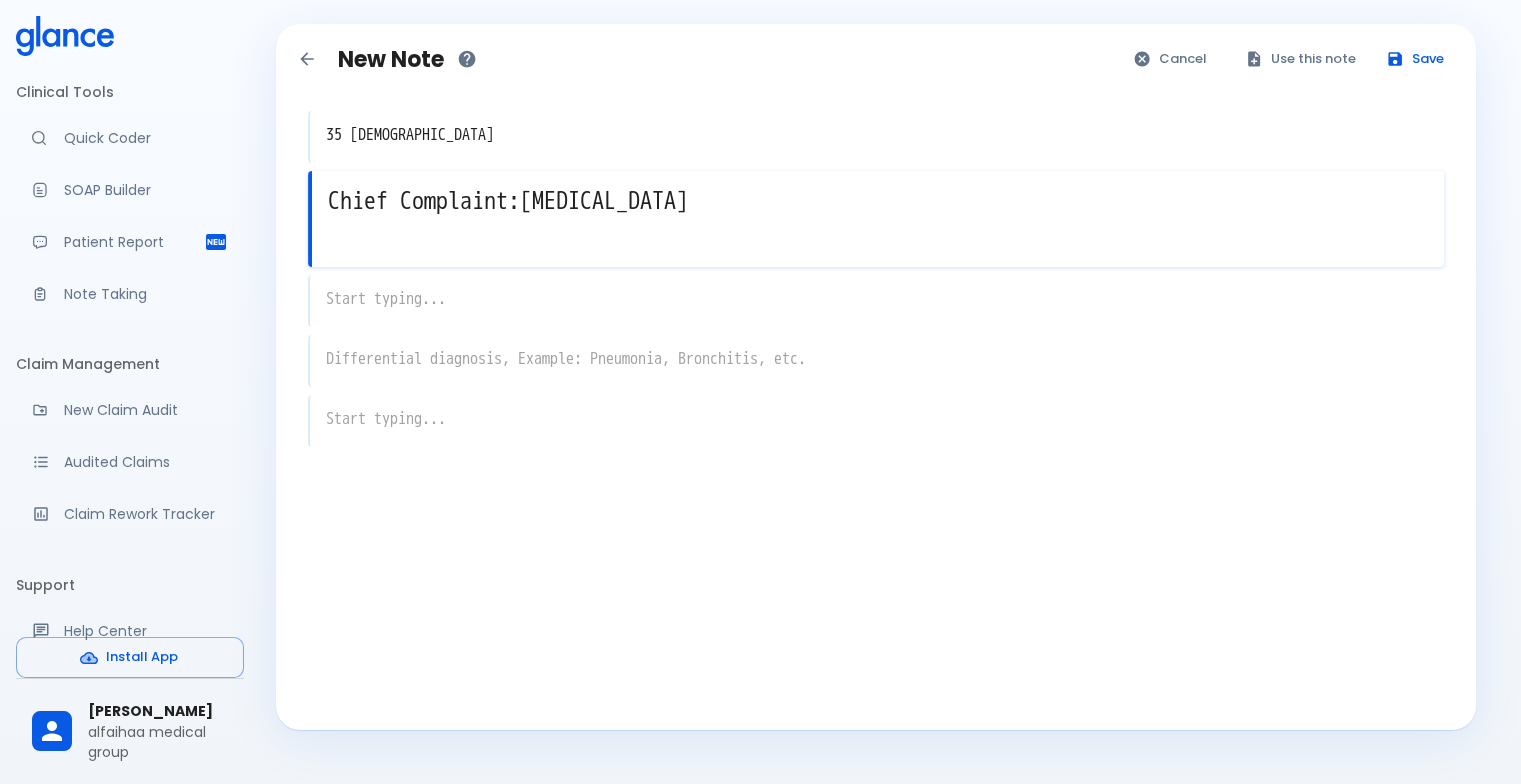 click on "Chief Complaint:[MEDICAL_DATA]" at bounding box center (878, 201) 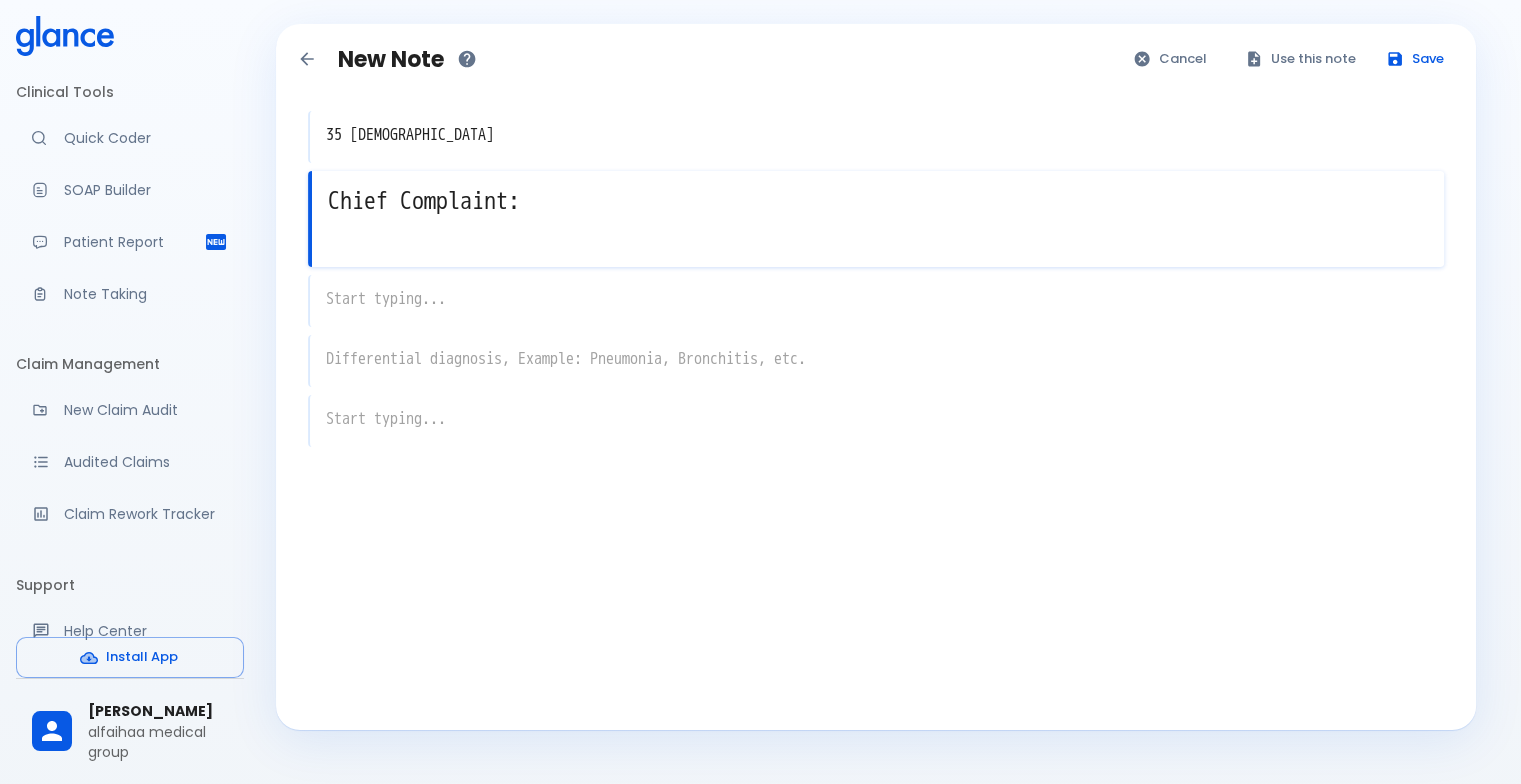 click on "Chief Complaint:" at bounding box center (878, 201) 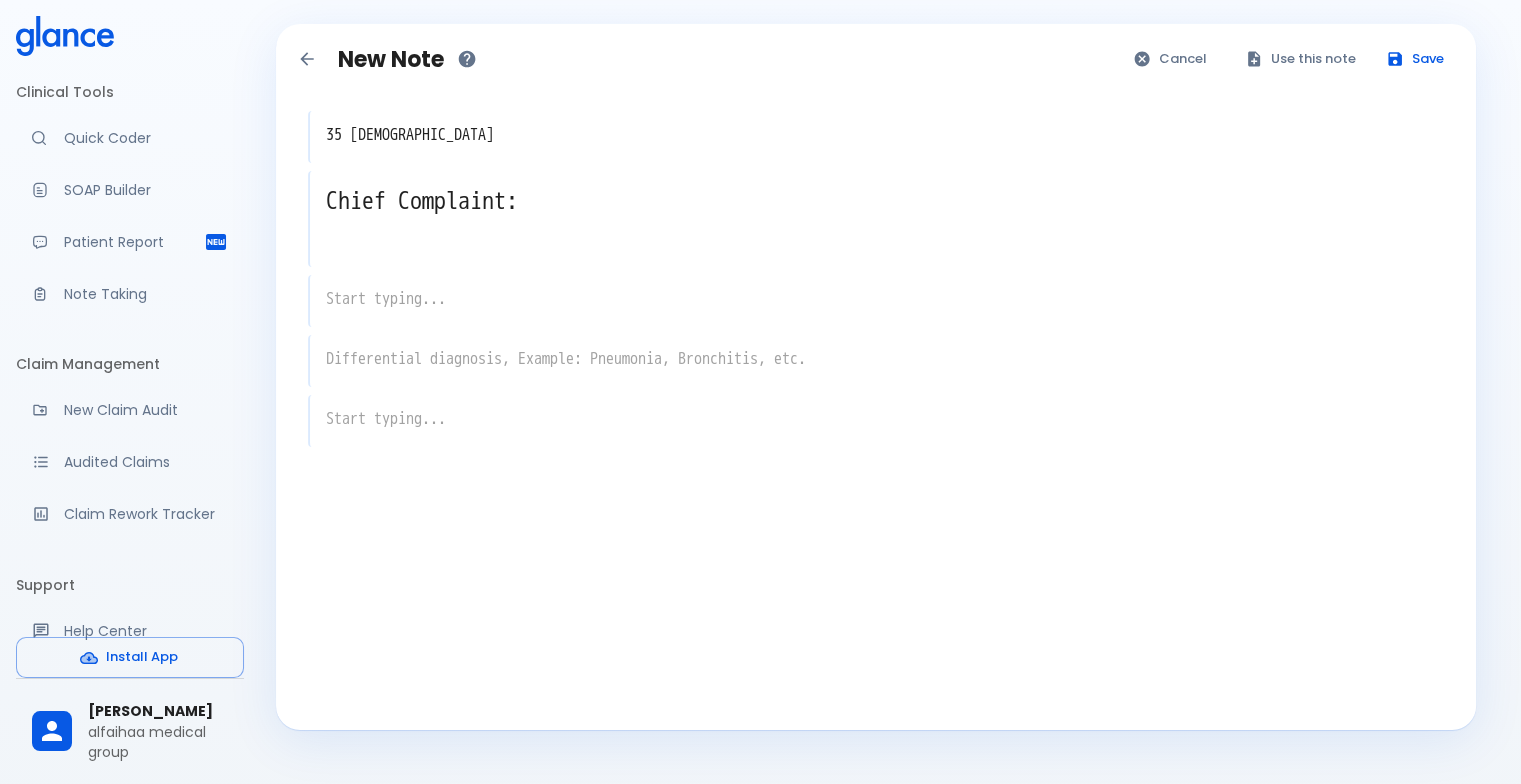 click on "Chief Complaint: x" at bounding box center (876, 219) 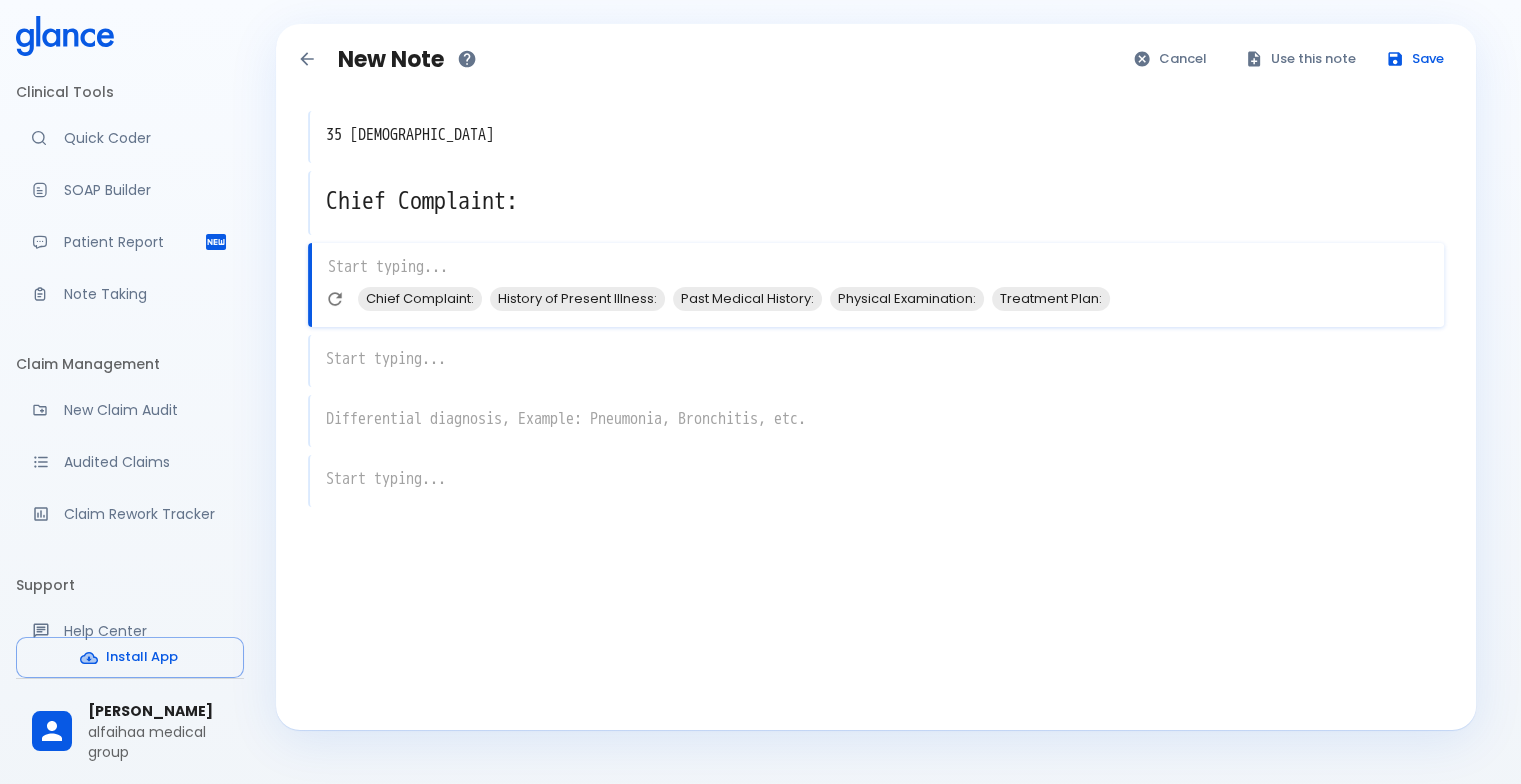 click on "35 [DEMOGRAPHIC_DATA] x Chief Complaint: x x Chief Complaint: History of Present Illness: Past Medical History: Physical Examination: Treatment Plan: x x x" at bounding box center [876, 357] 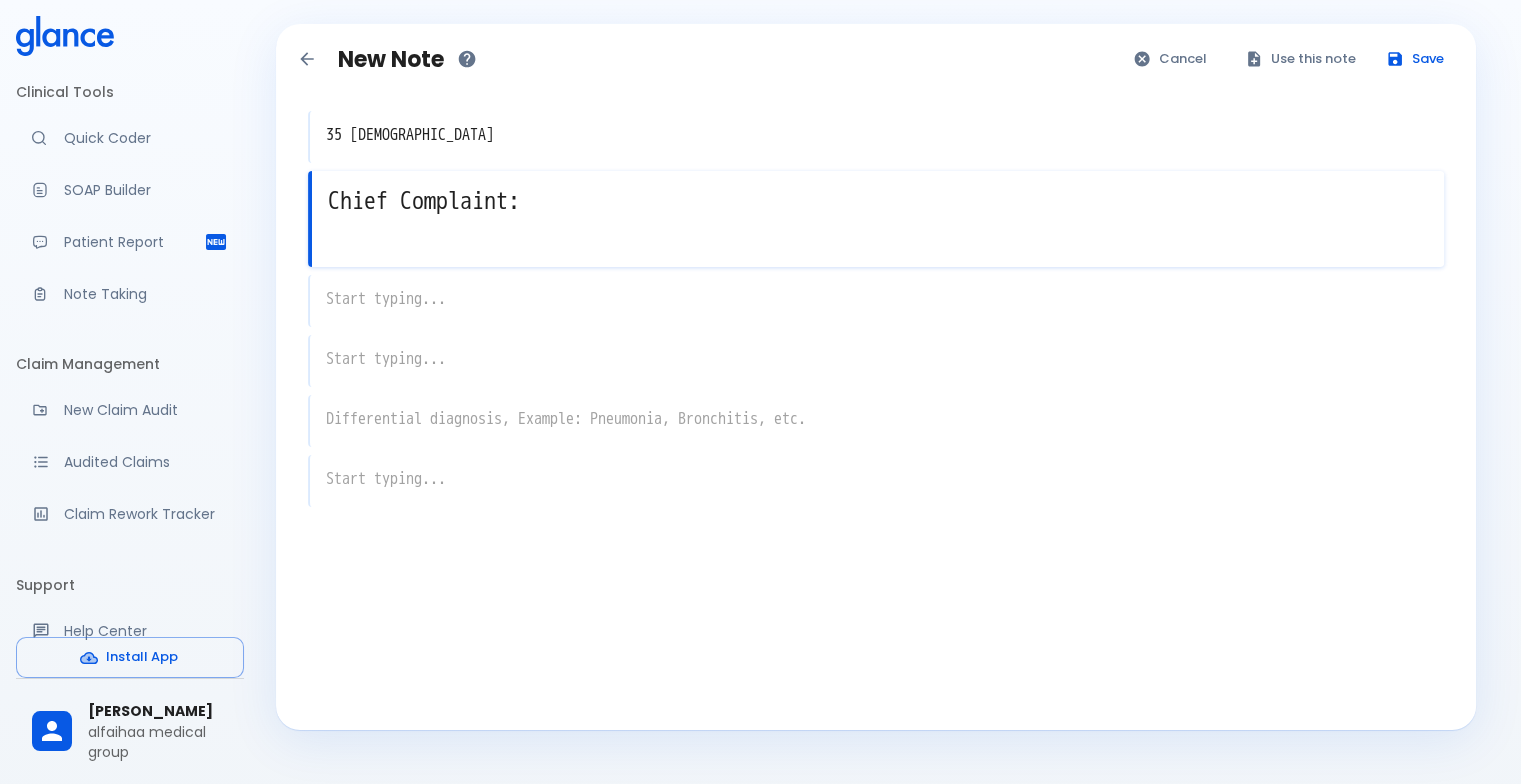 drag, startPoint x: 595, startPoint y: 184, endPoint x: 266, endPoint y: 228, distance: 331.9292 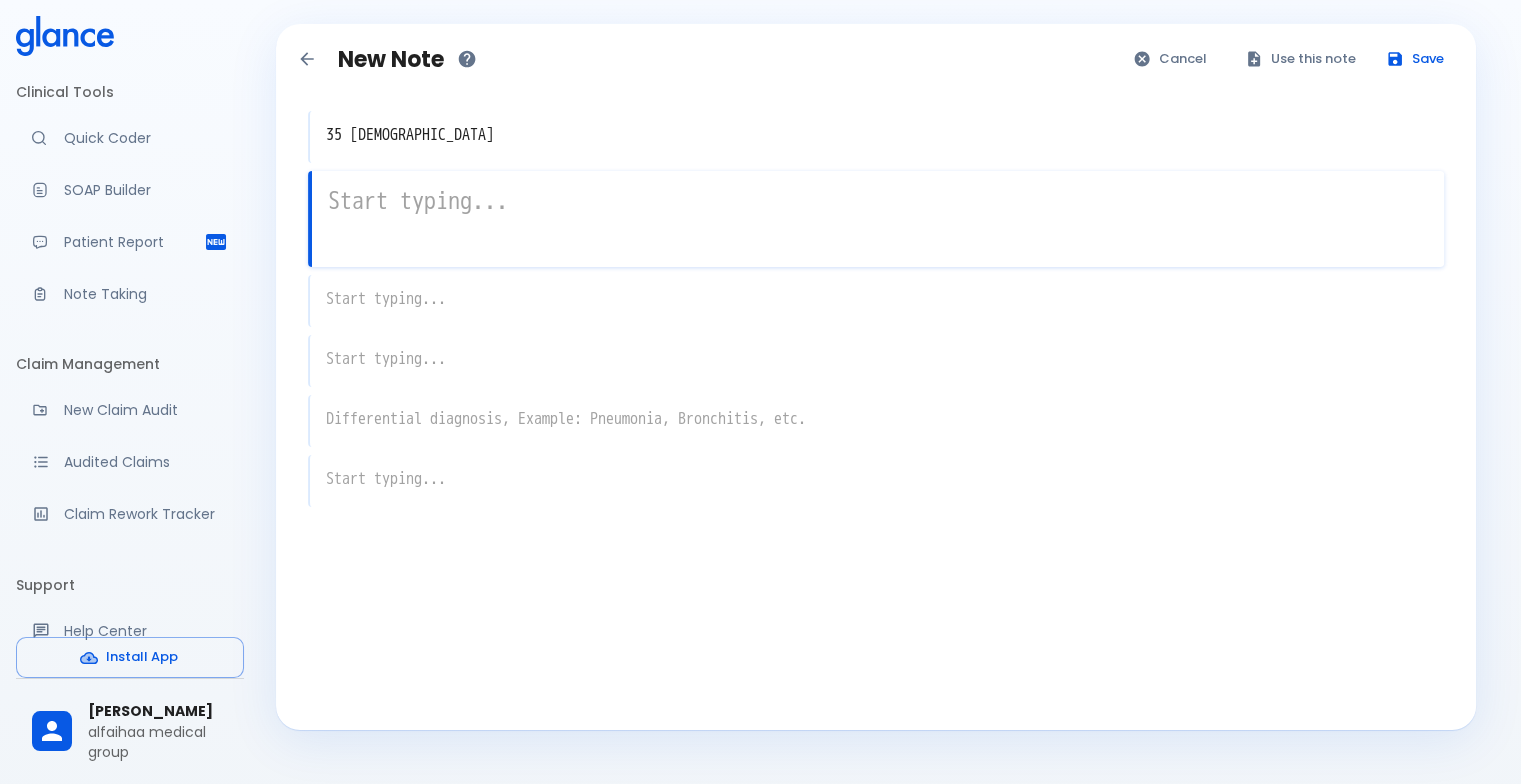 click at bounding box center [878, 201] 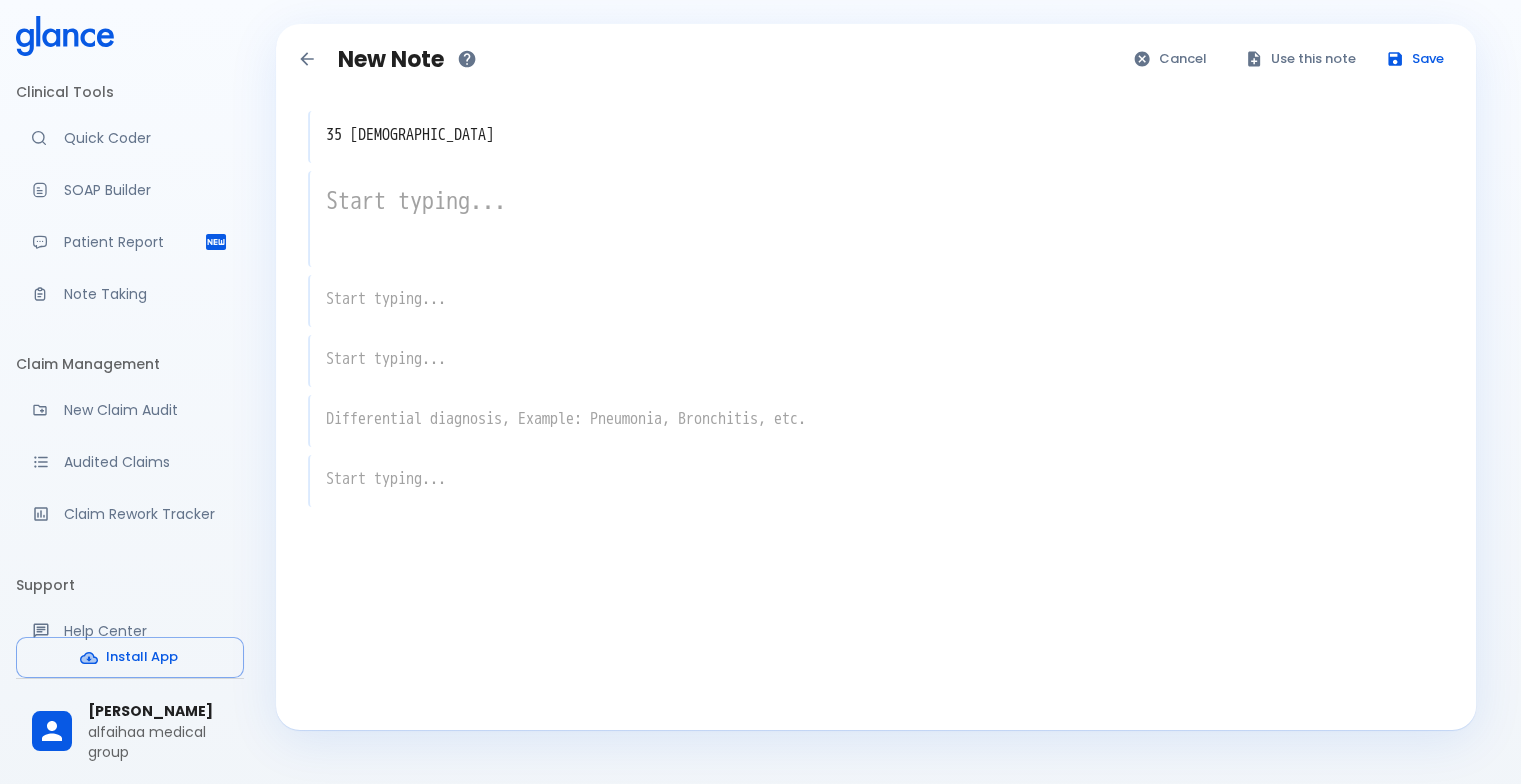 click on "x" at bounding box center [876, 219] 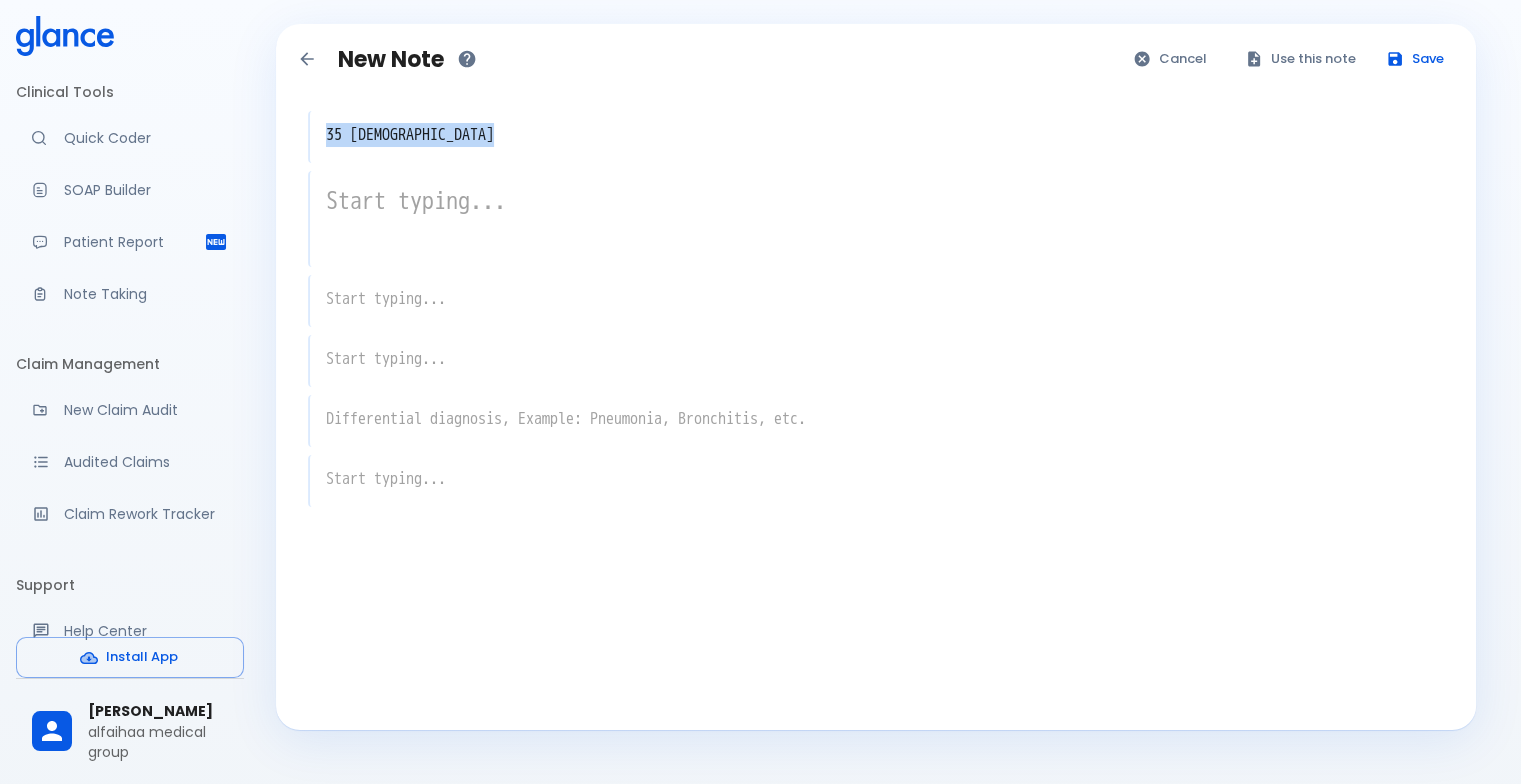 click on "x" at bounding box center [876, 219] 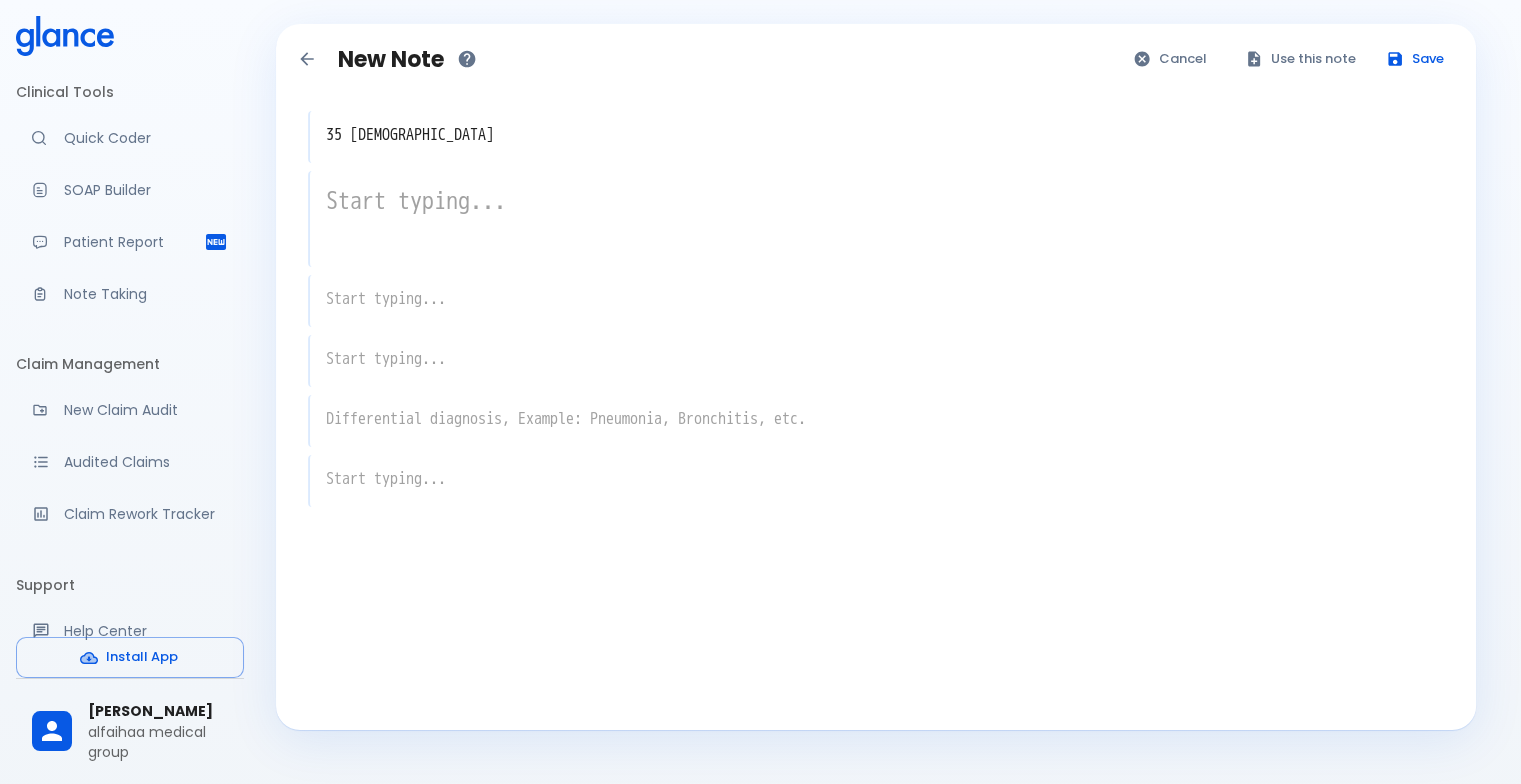 click on "x" at bounding box center [876, 301] 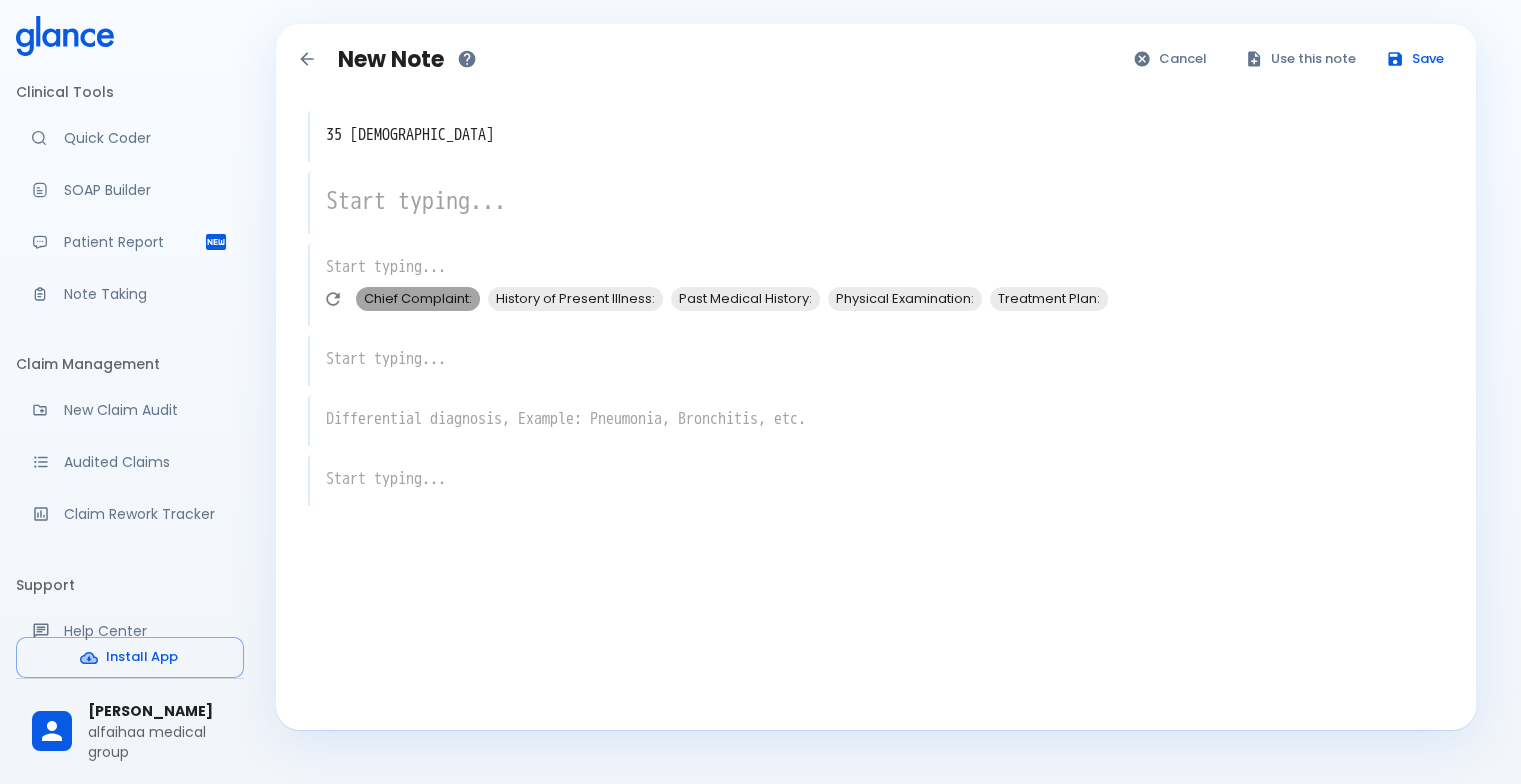 click on "Chief Complaint:" at bounding box center (418, 298) 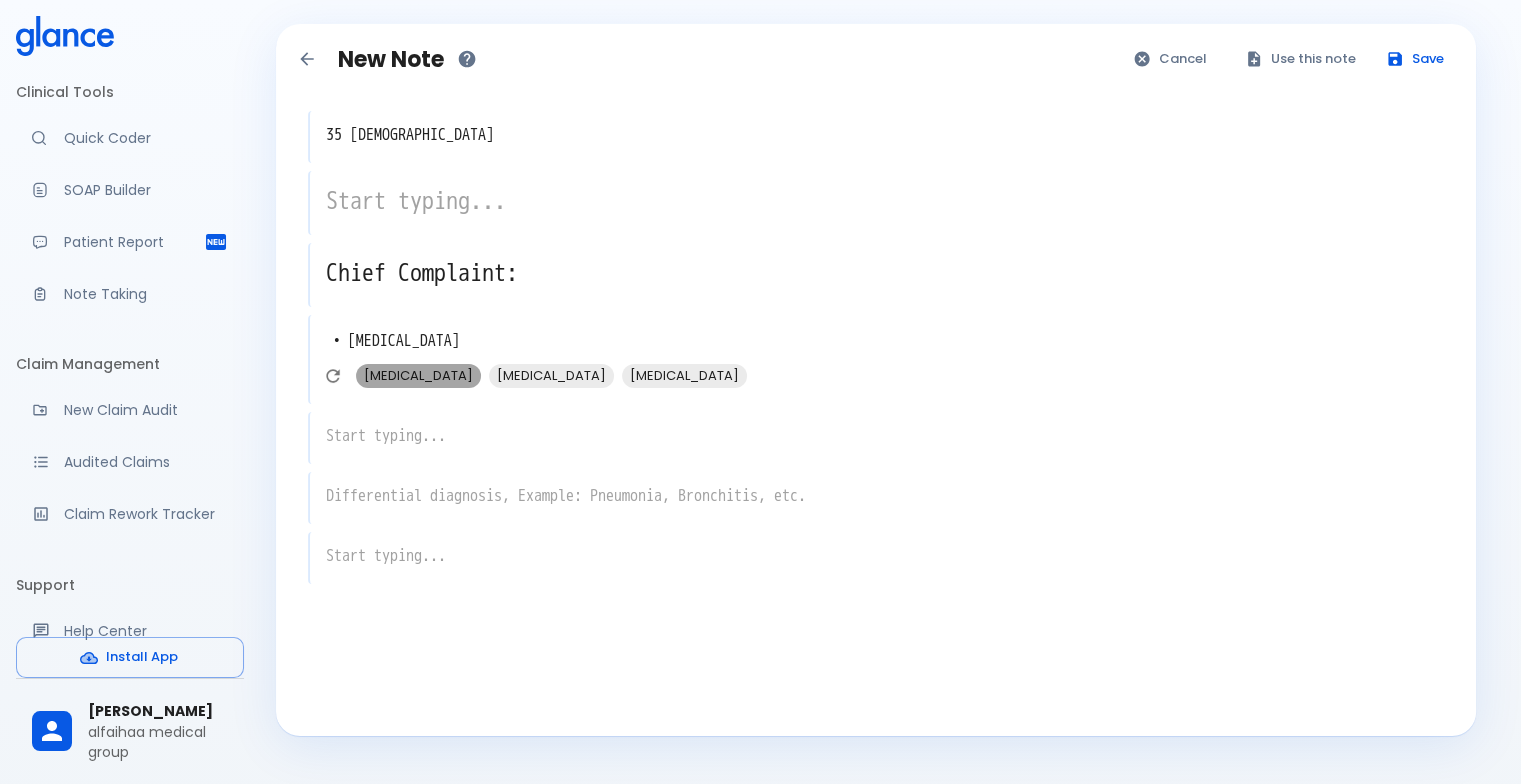 click on "[MEDICAL_DATA]" at bounding box center (418, 375) 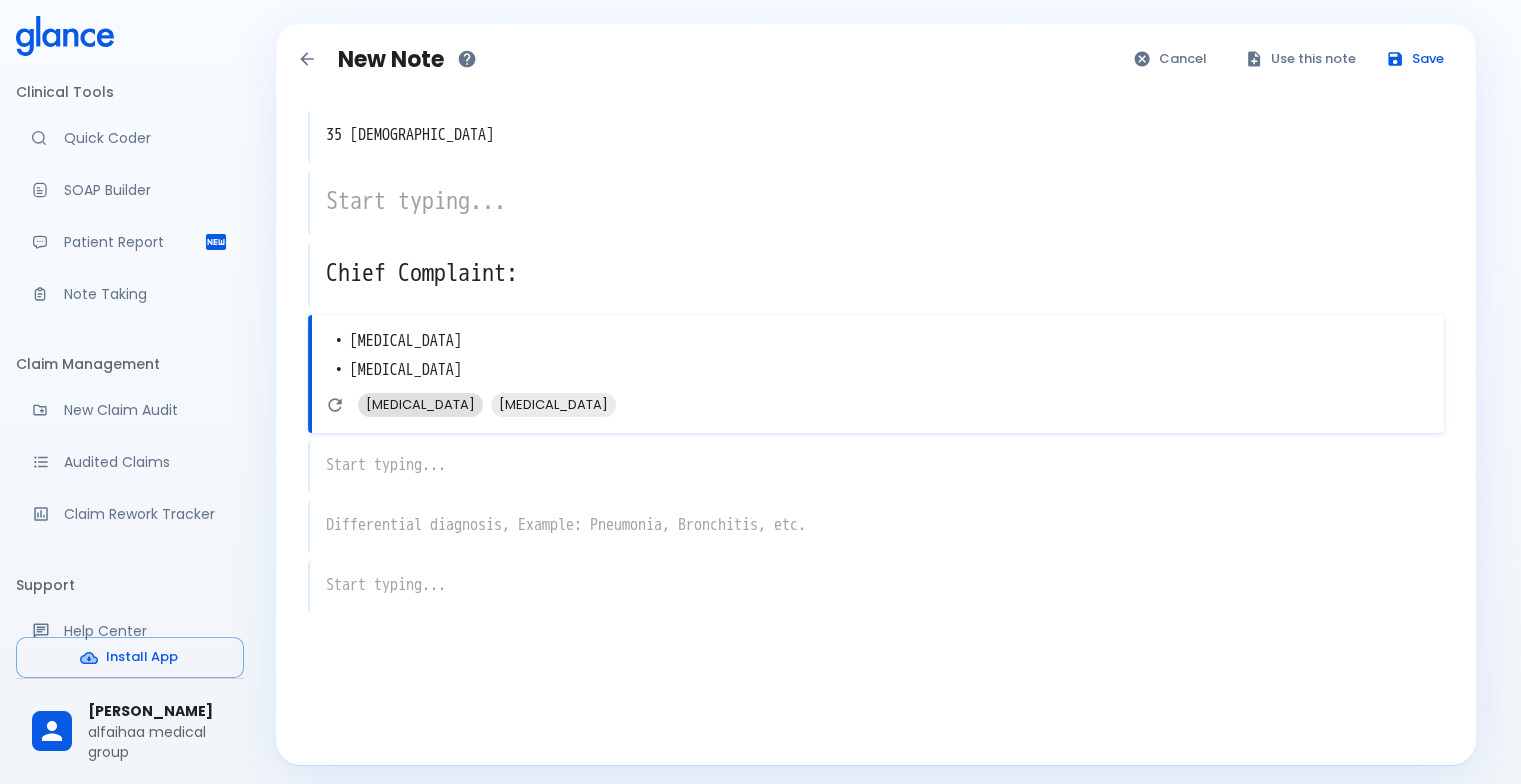 click on "[MEDICAL_DATA]" at bounding box center [420, 404] 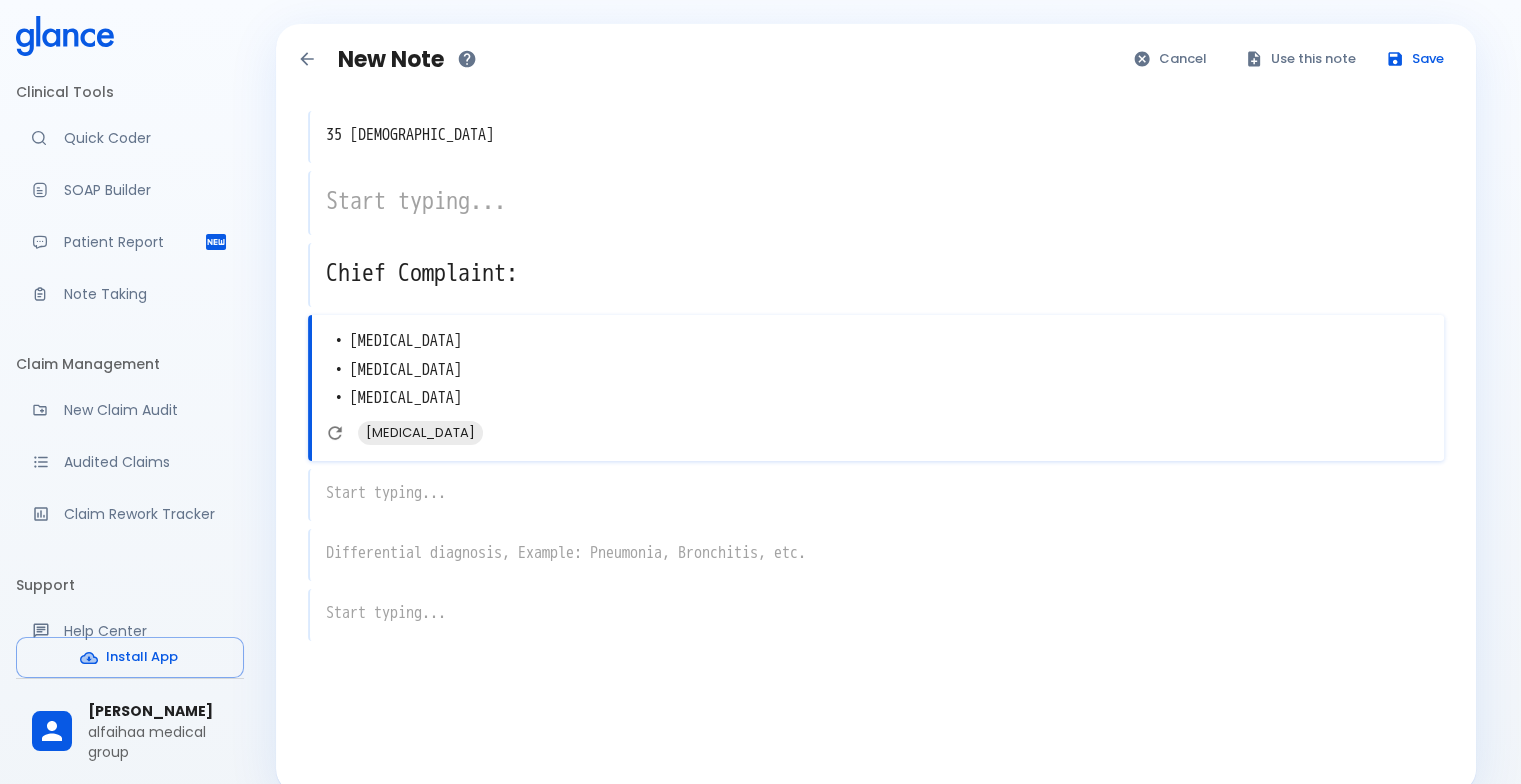click on "x" at bounding box center (876, 495) 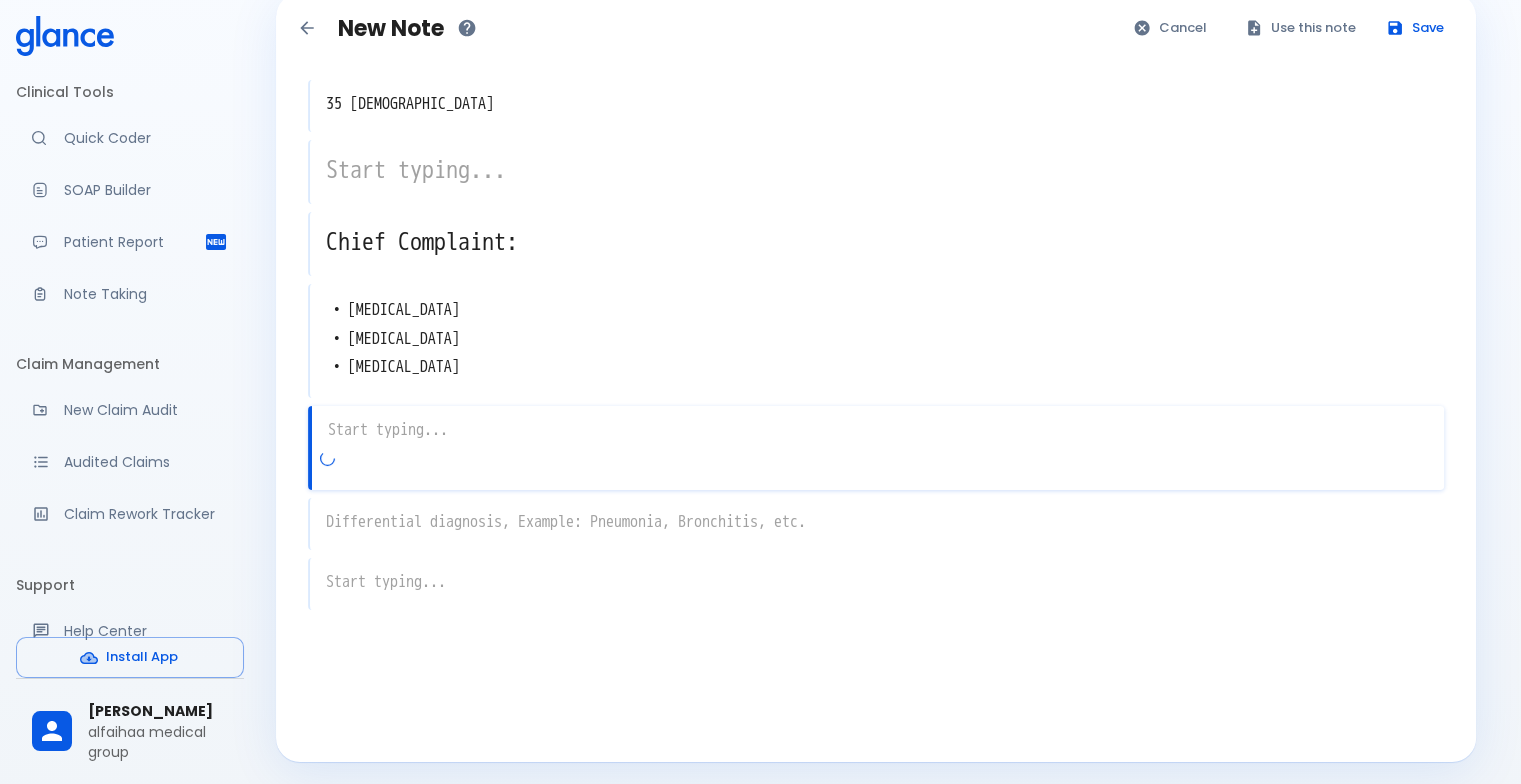 scroll, scrollTop: 48, scrollLeft: 0, axis: vertical 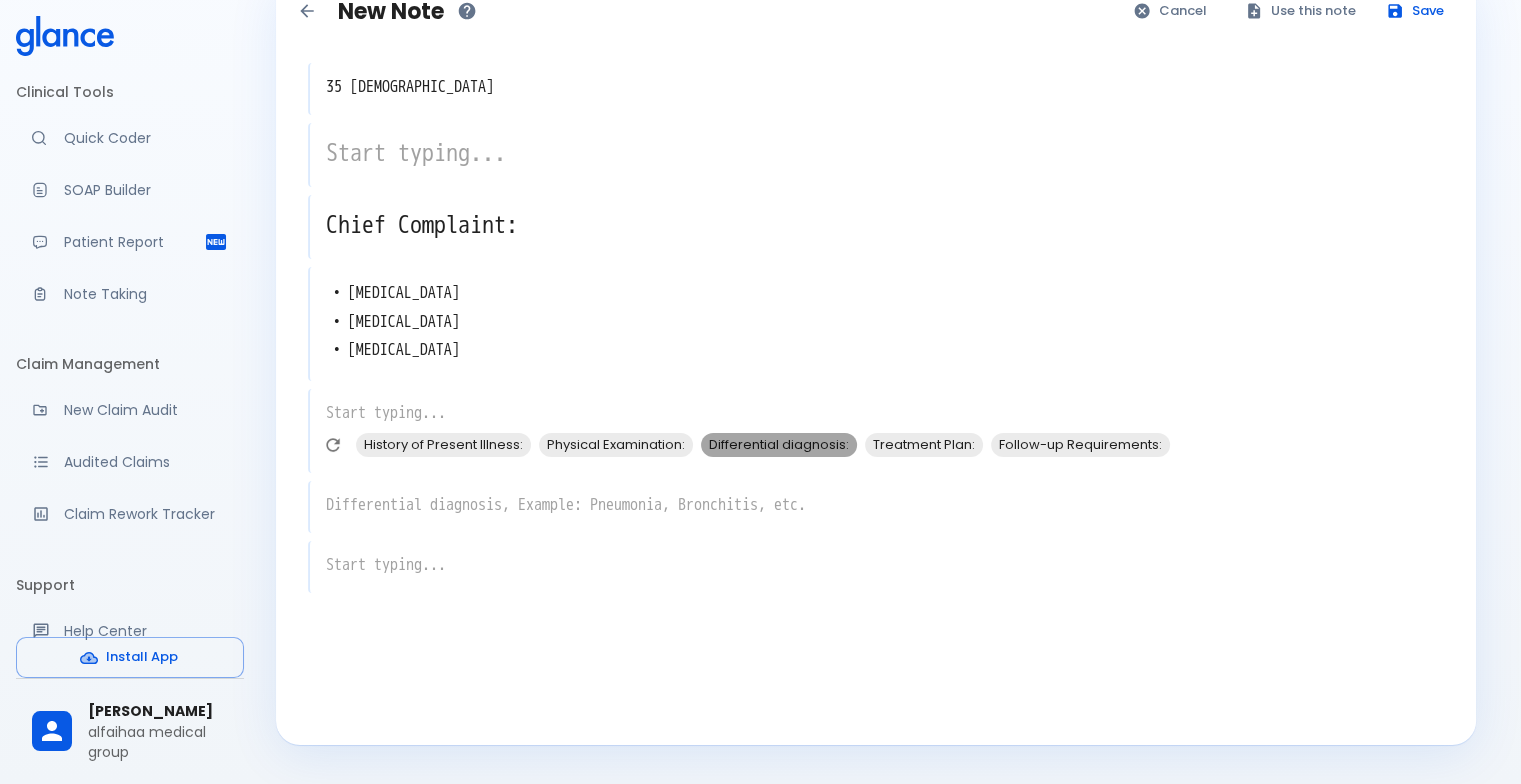 click on "Differential diagnosis:" at bounding box center [779, 444] 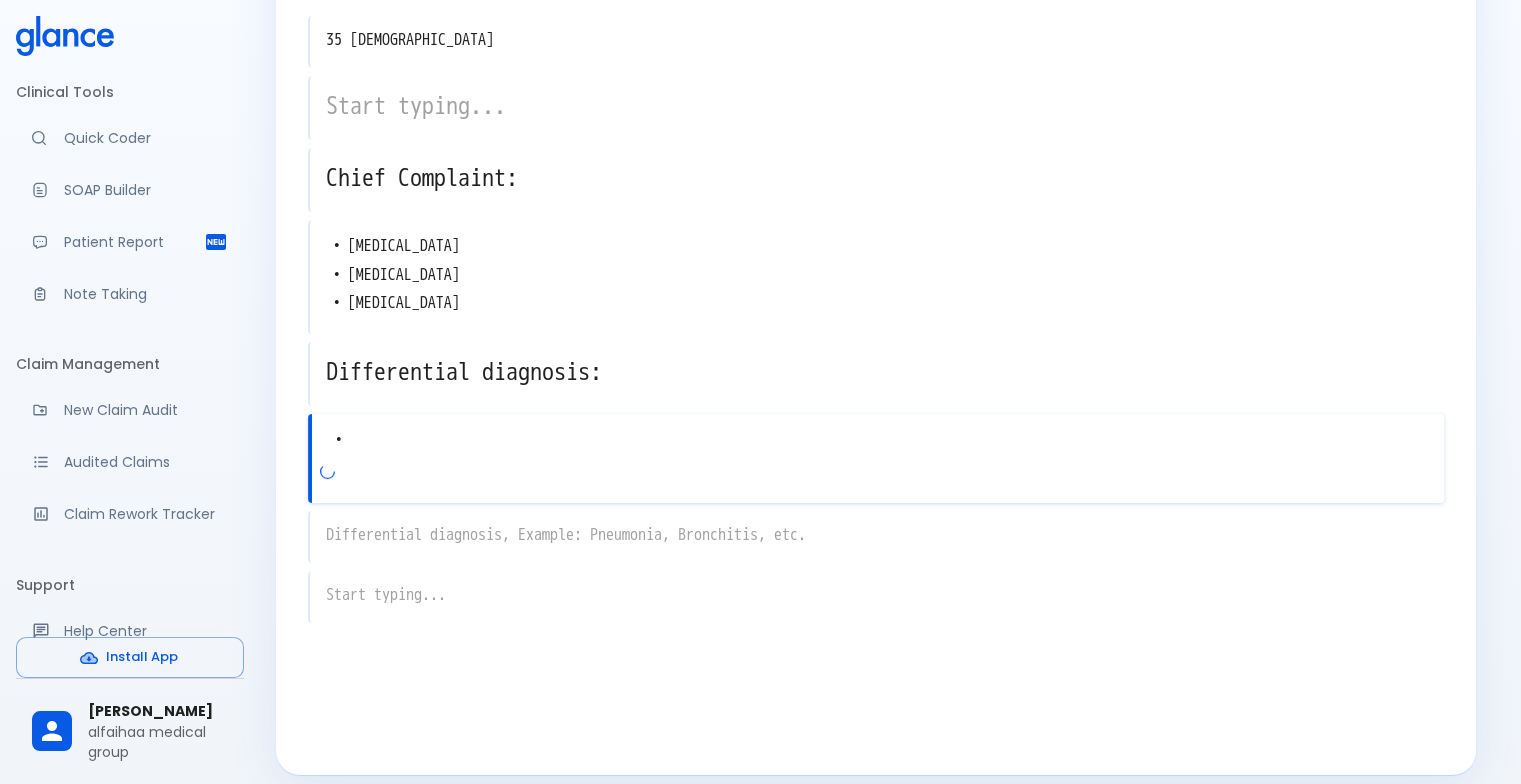 scroll, scrollTop: 108, scrollLeft: 0, axis: vertical 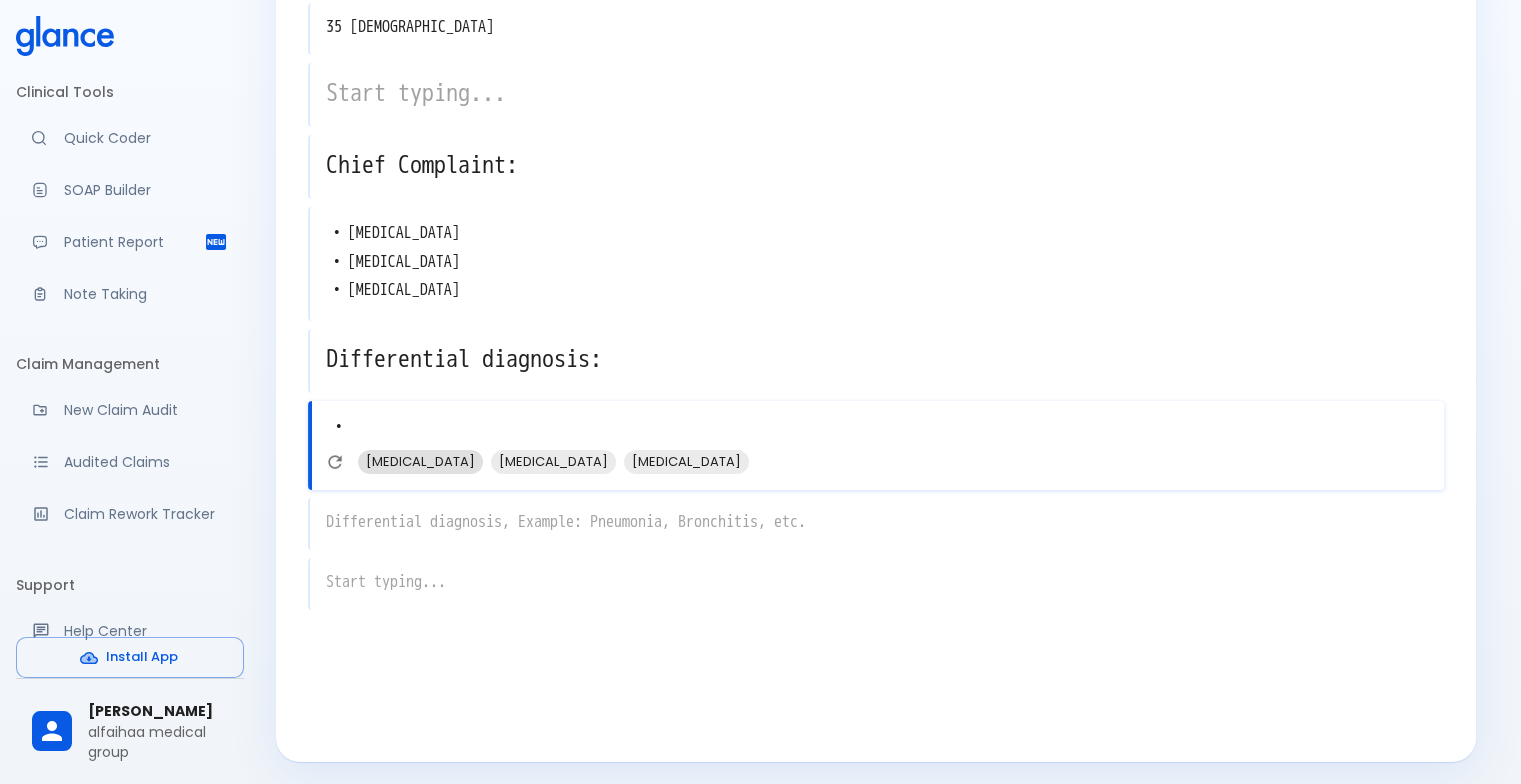 click on "[MEDICAL_DATA]" at bounding box center (420, 461) 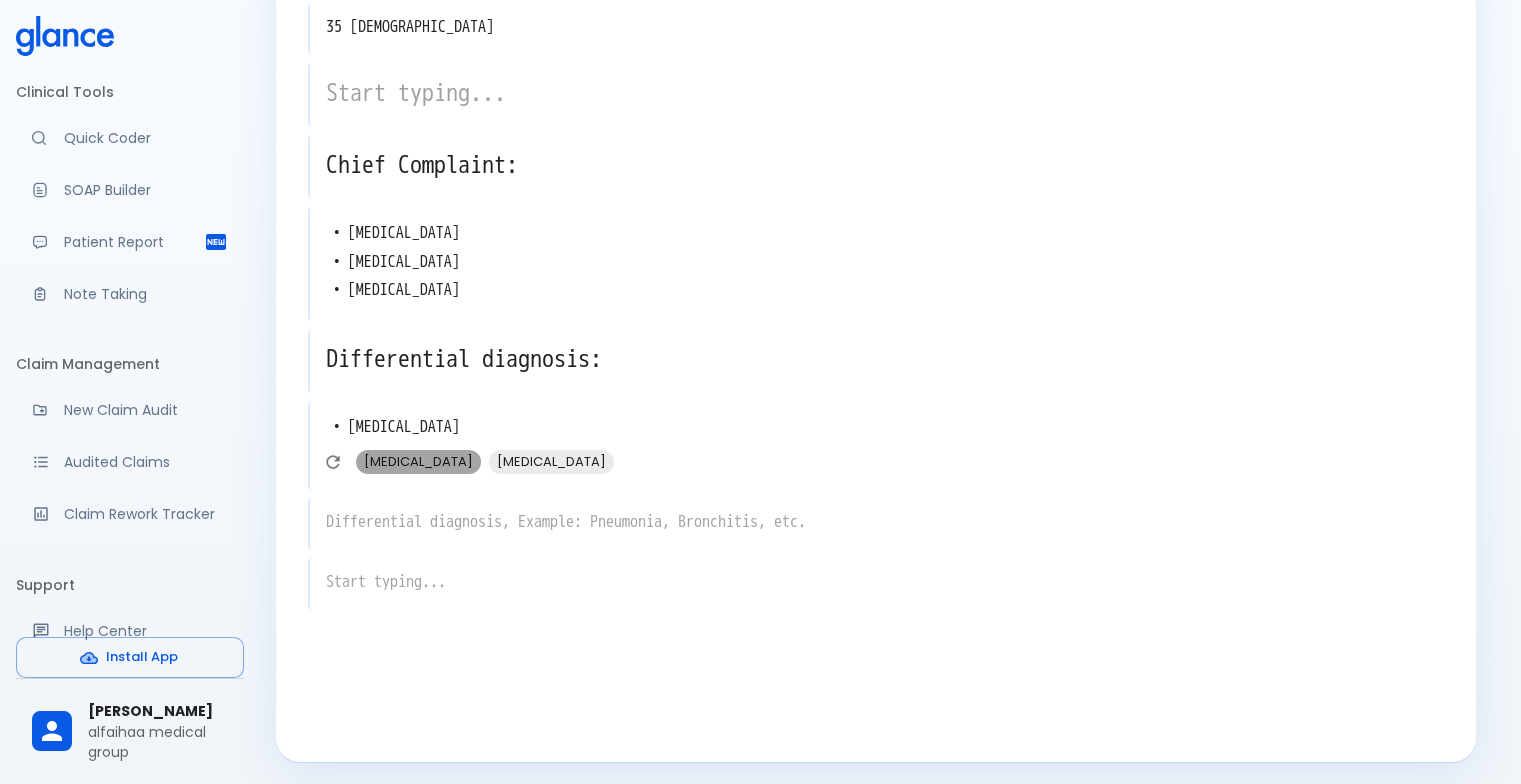 click on "[MEDICAL_DATA]" at bounding box center (418, 461) 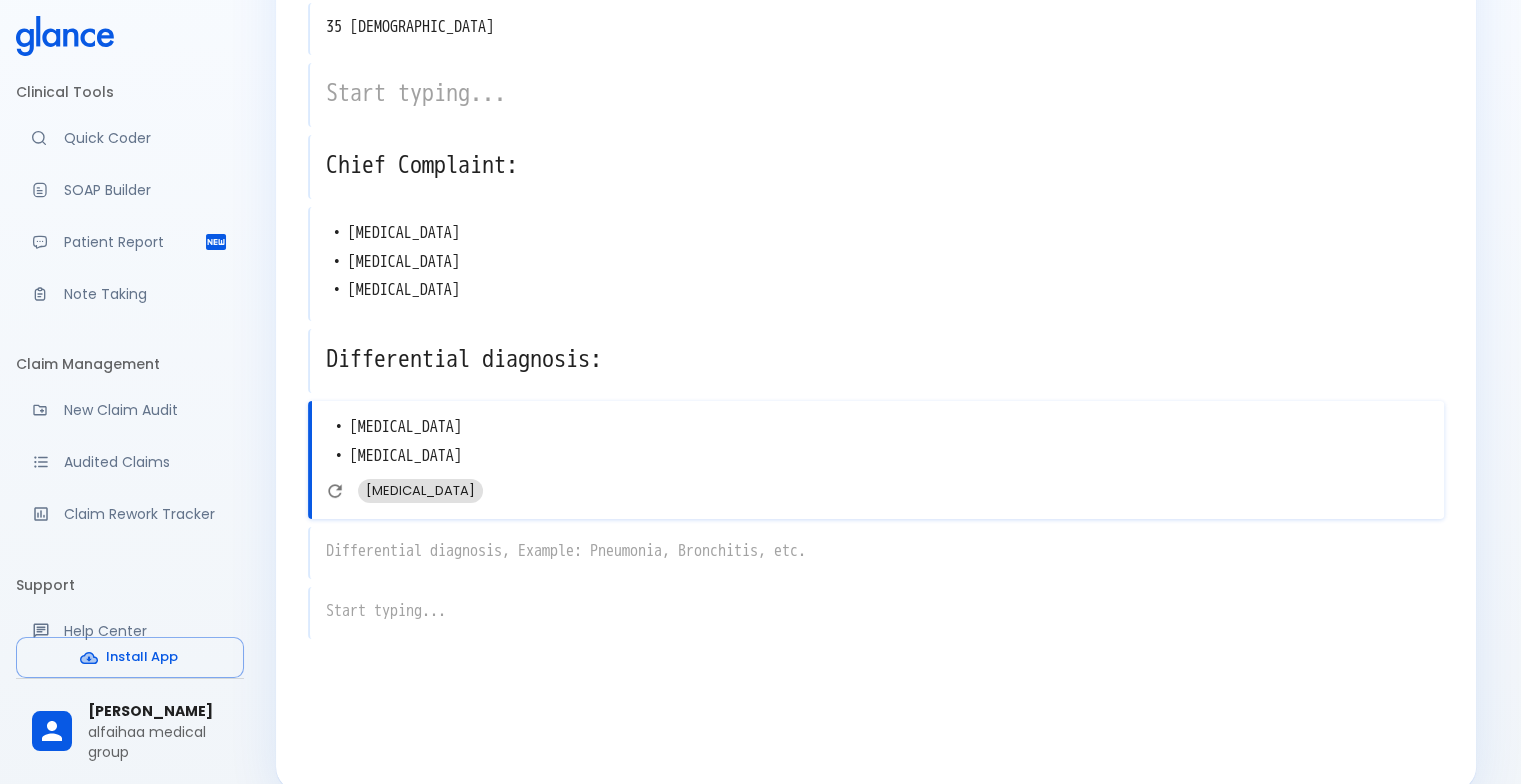 click on "[MEDICAL_DATA]" at bounding box center (420, 490) 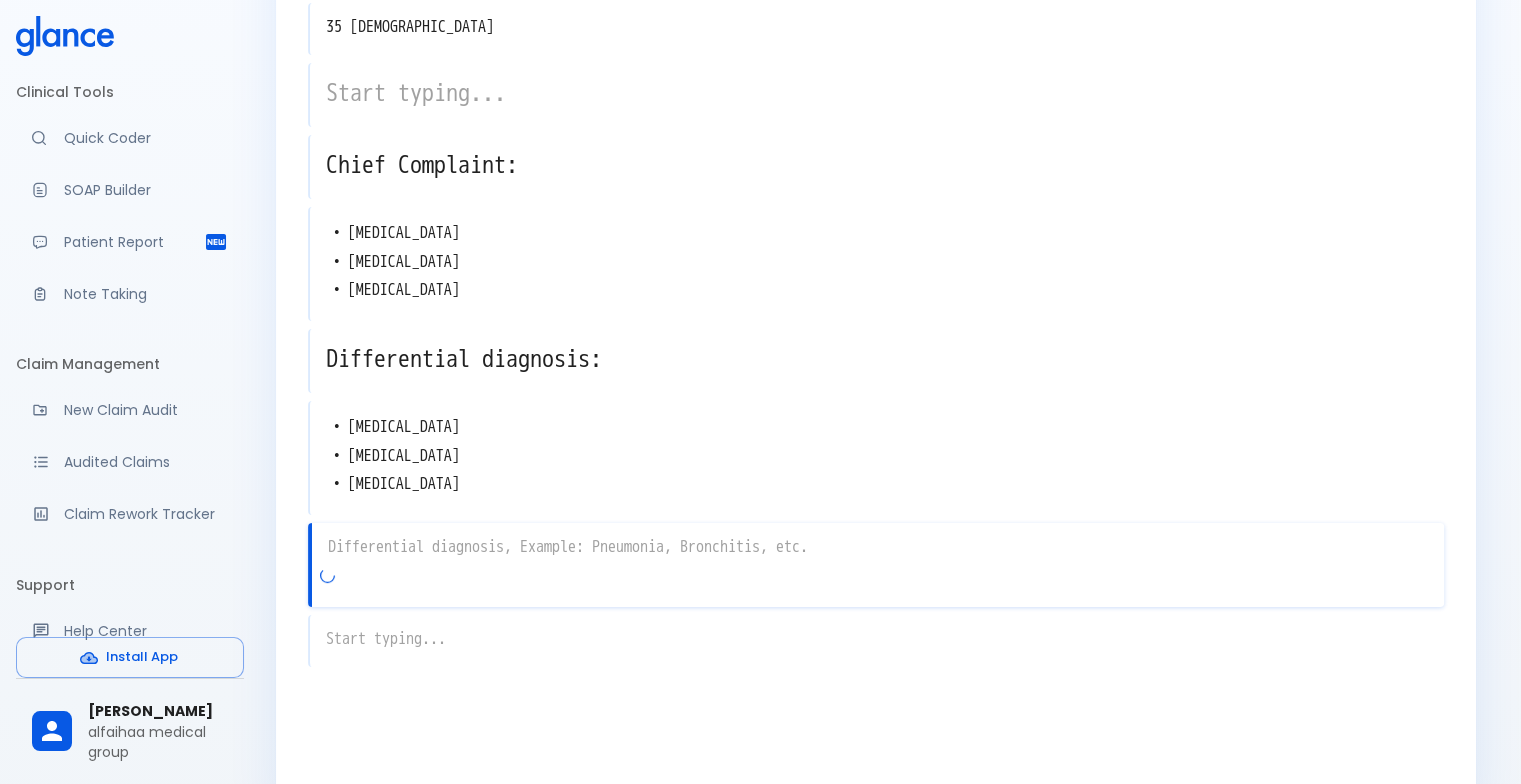 click on "x" at bounding box center [876, 565] 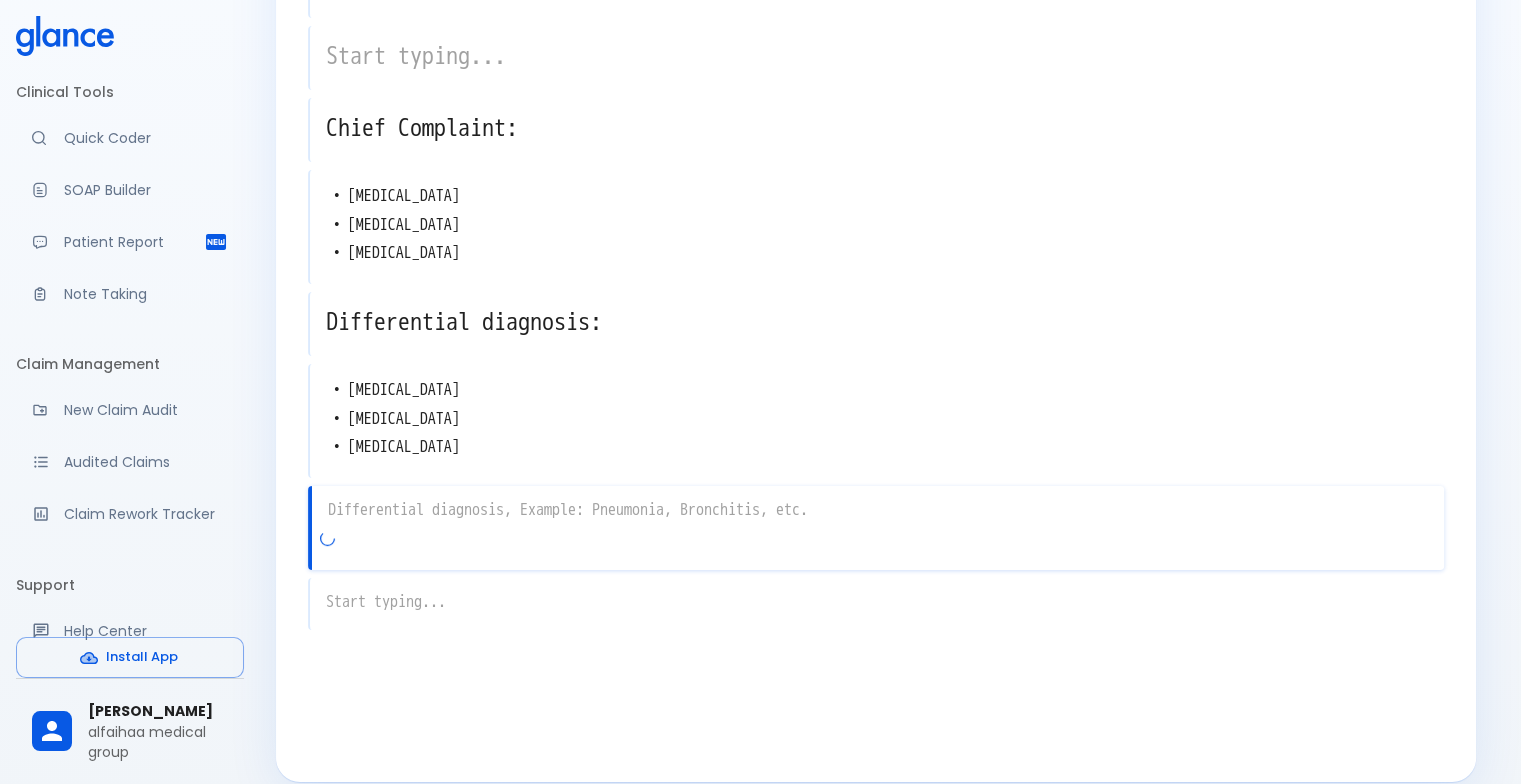 scroll, scrollTop: 165, scrollLeft: 0, axis: vertical 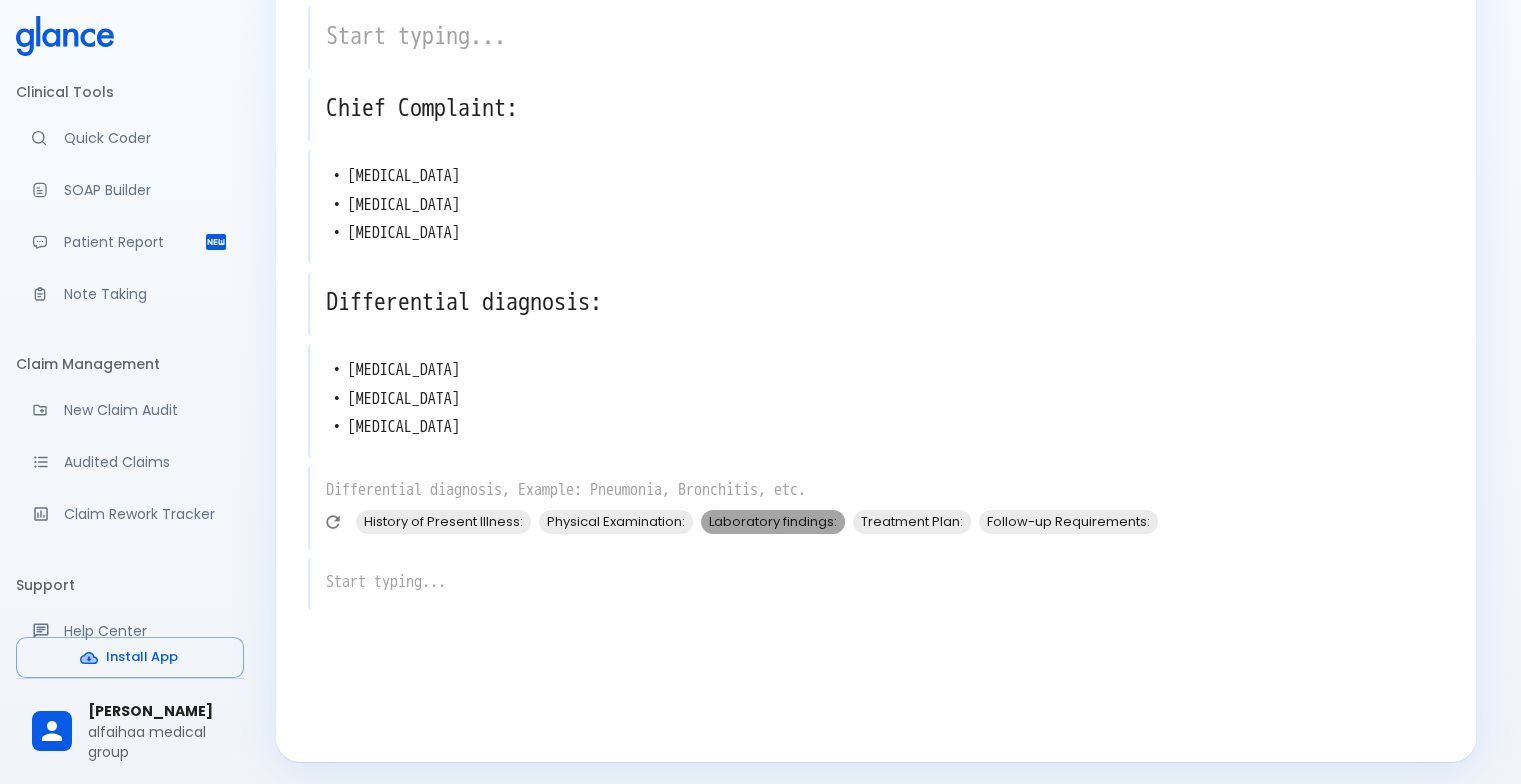 click on "Laboratory findings:" at bounding box center (773, 521) 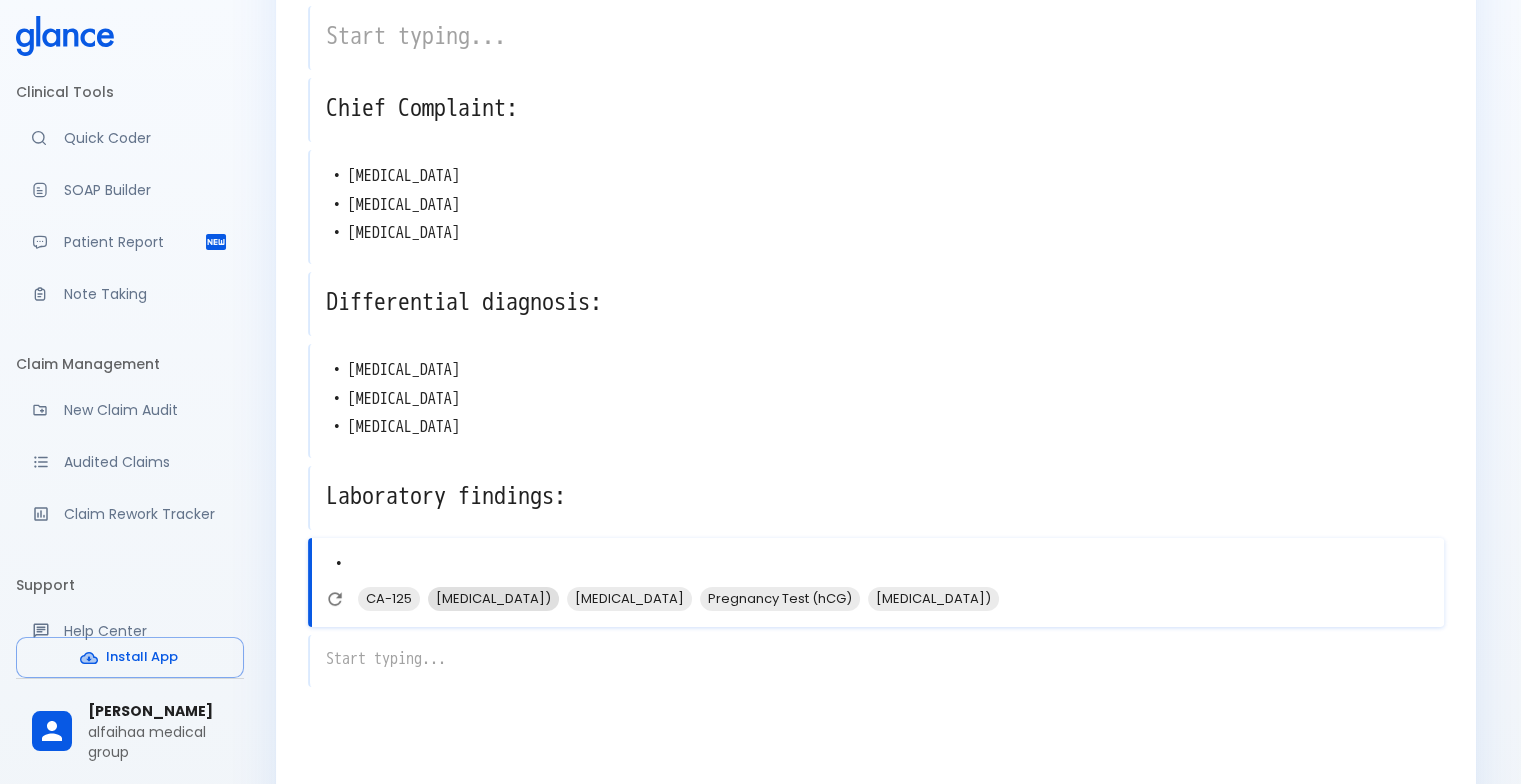 click on "[MEDICAL_DATA])" at bounding box center (493, 598) 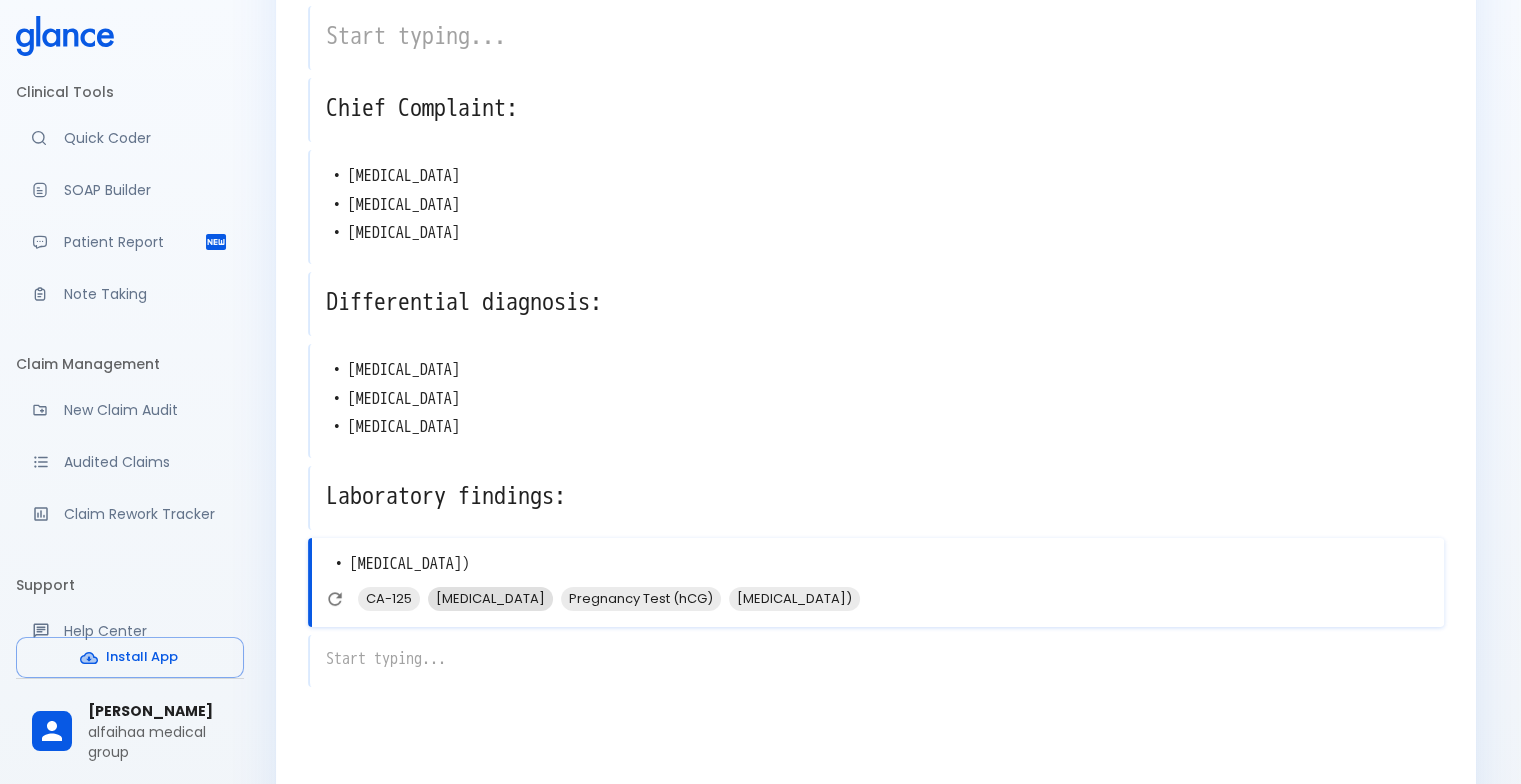 click on "[MEDICAL_DATA]" at bounding box center (490, 598) 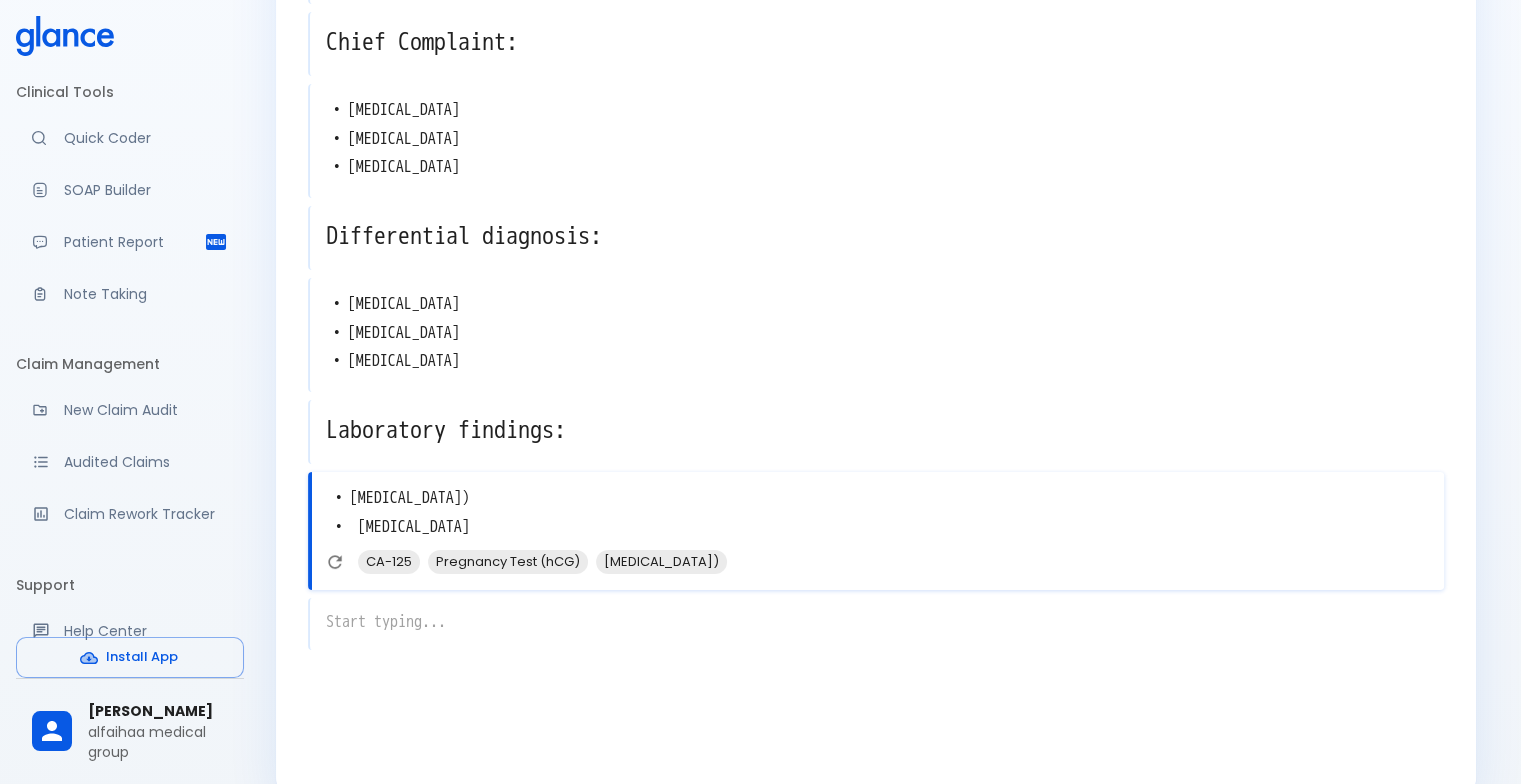 scroll, scrollTop: 272, scrollLeft: 0, axis: vertical 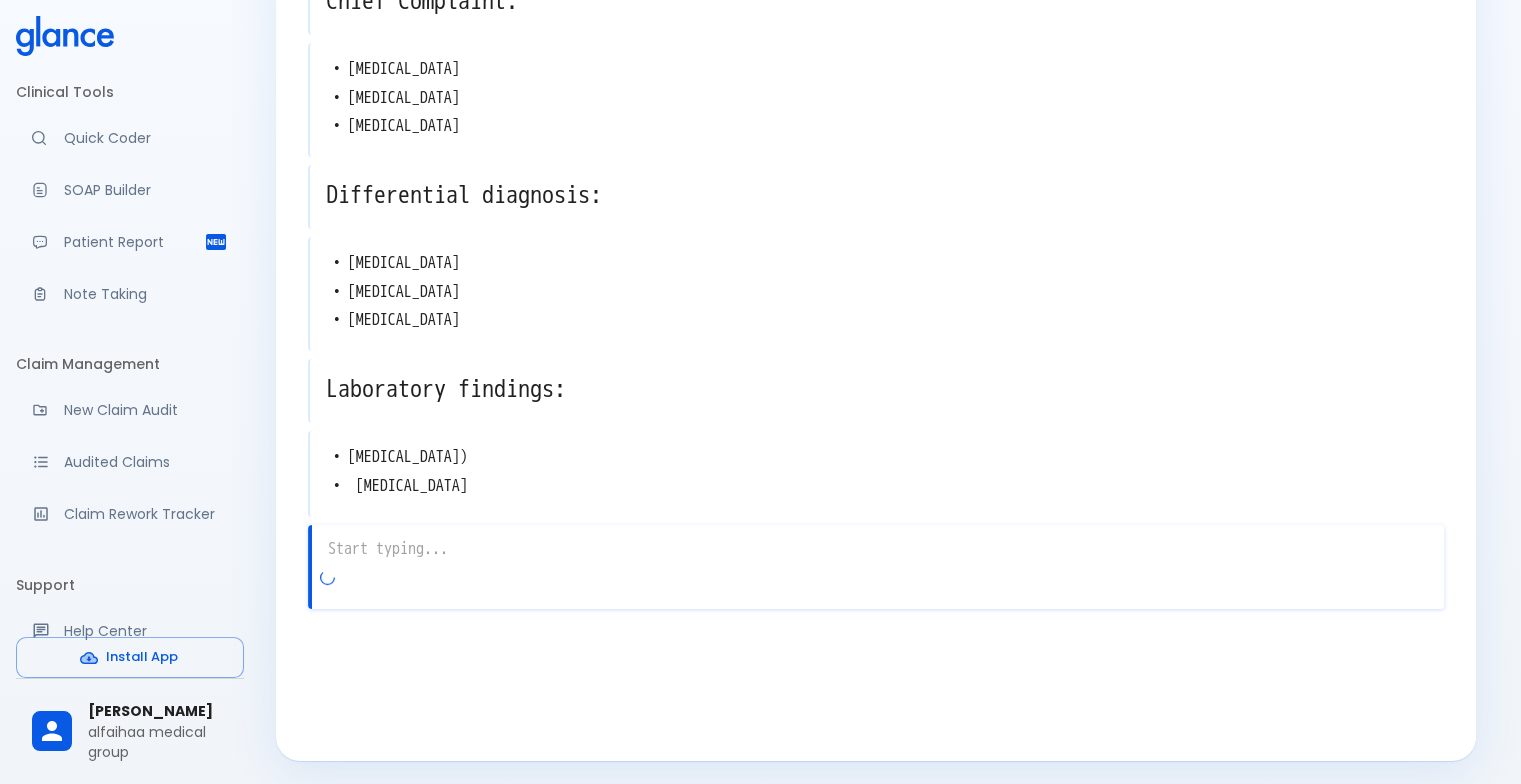 click on "x" at bounding box center [876, 567] 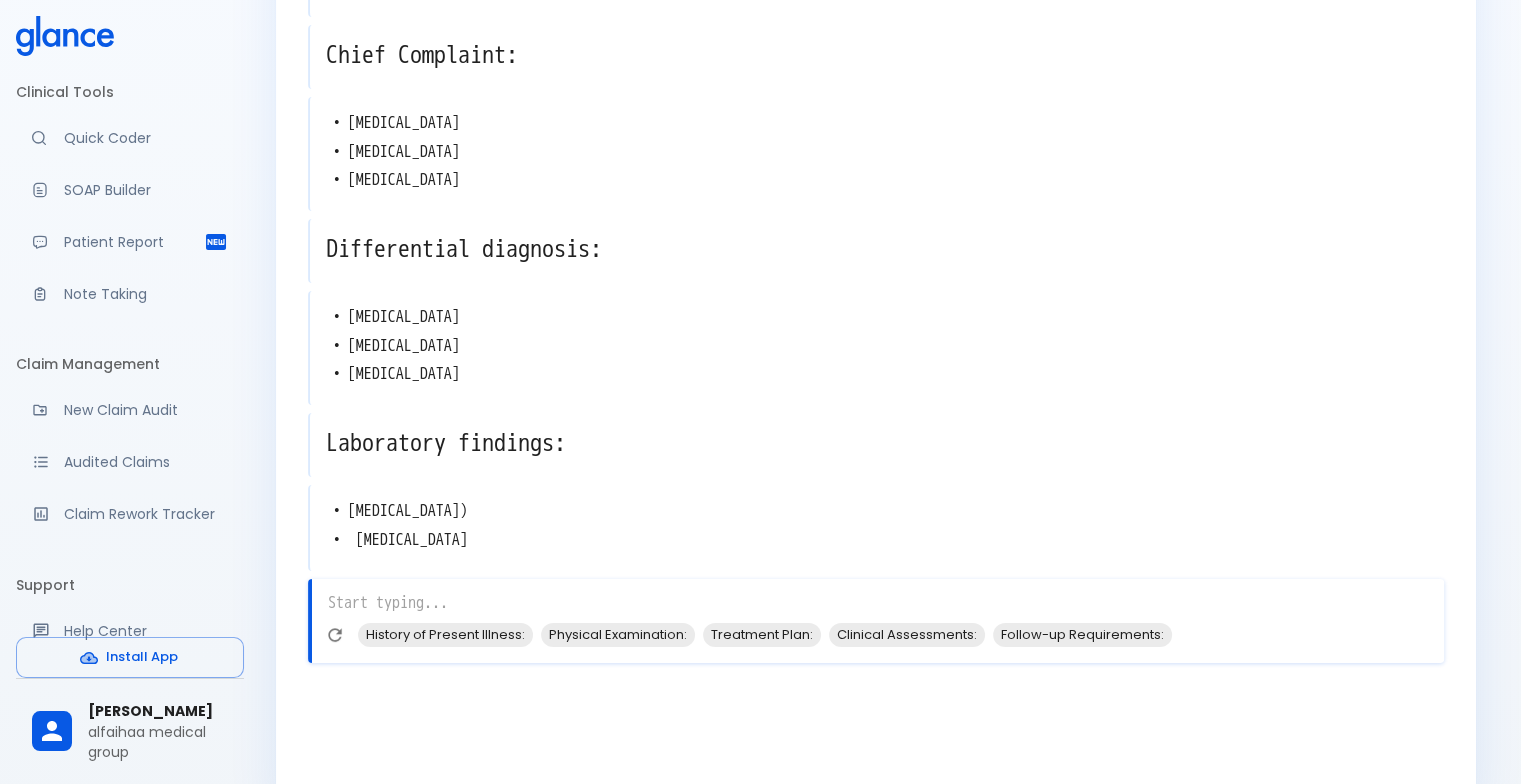 scroll, scrollTop: 272, scrollLeft: 0, axis: vertical 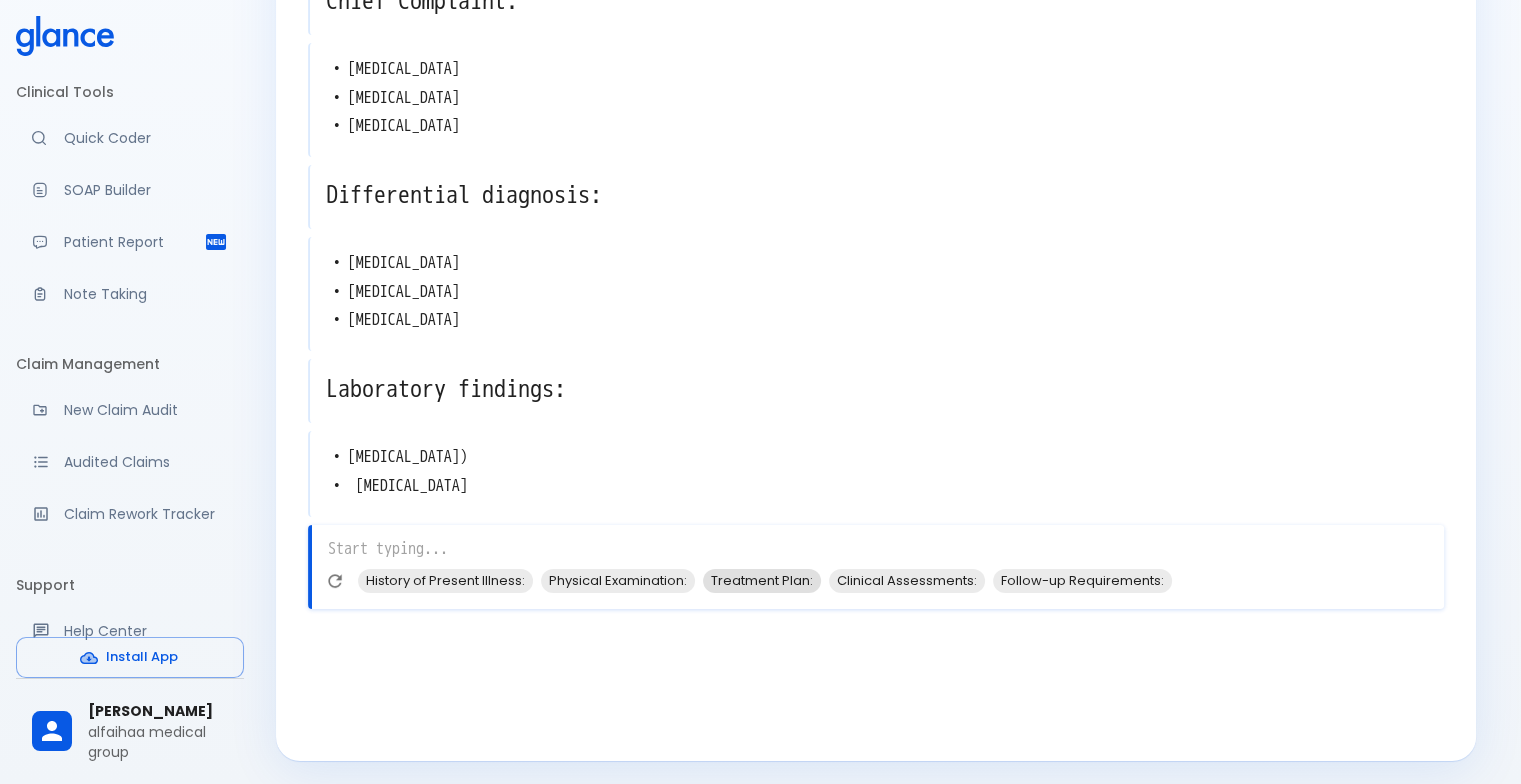 click on "Treatment Plan:" at bounding box center (762, 580) 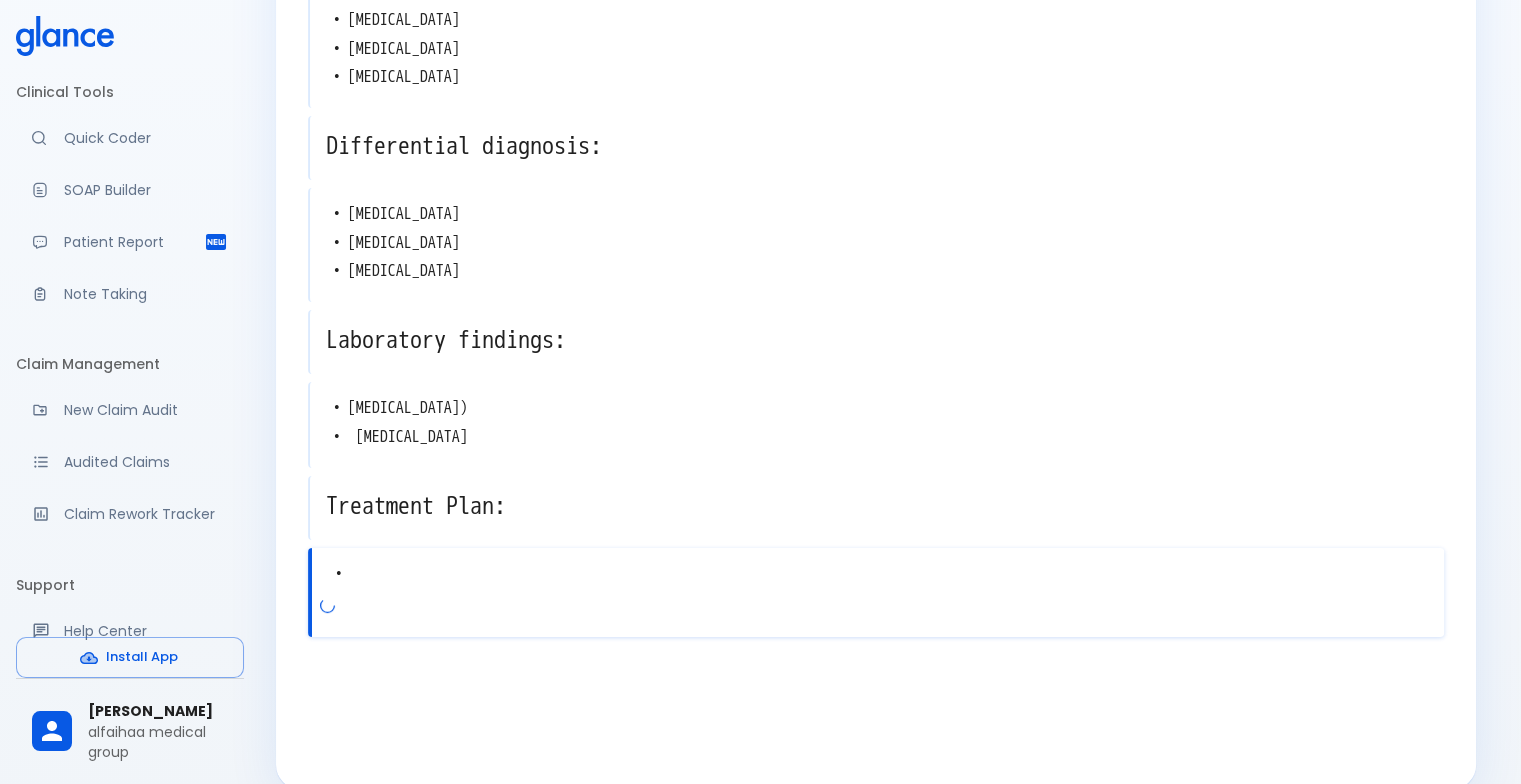 scroll, scrollTop: 348, scrollLeft: 0, axis: vertical 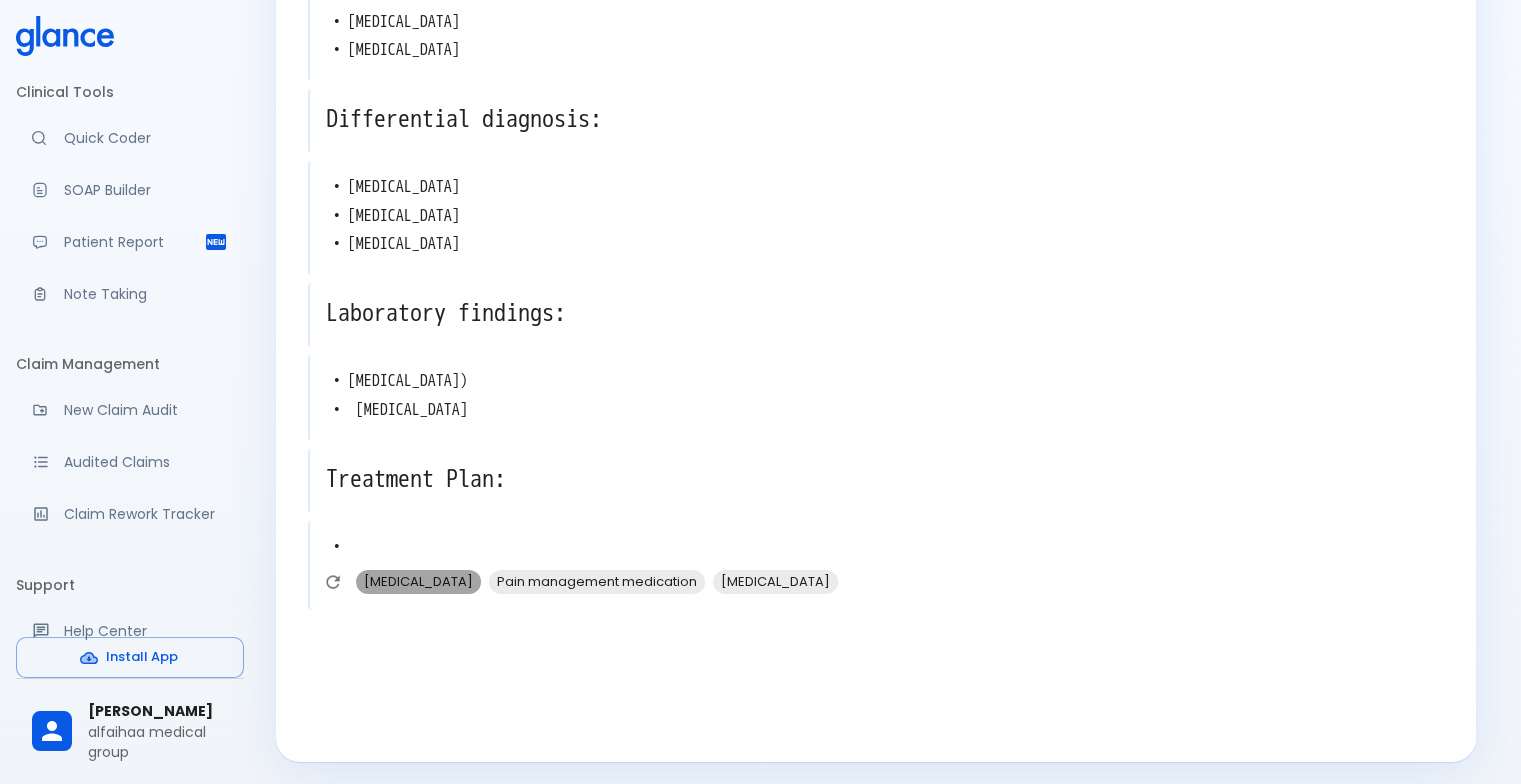 click on "[MEDICAL_DATA]" at bounding box center (418, 581) 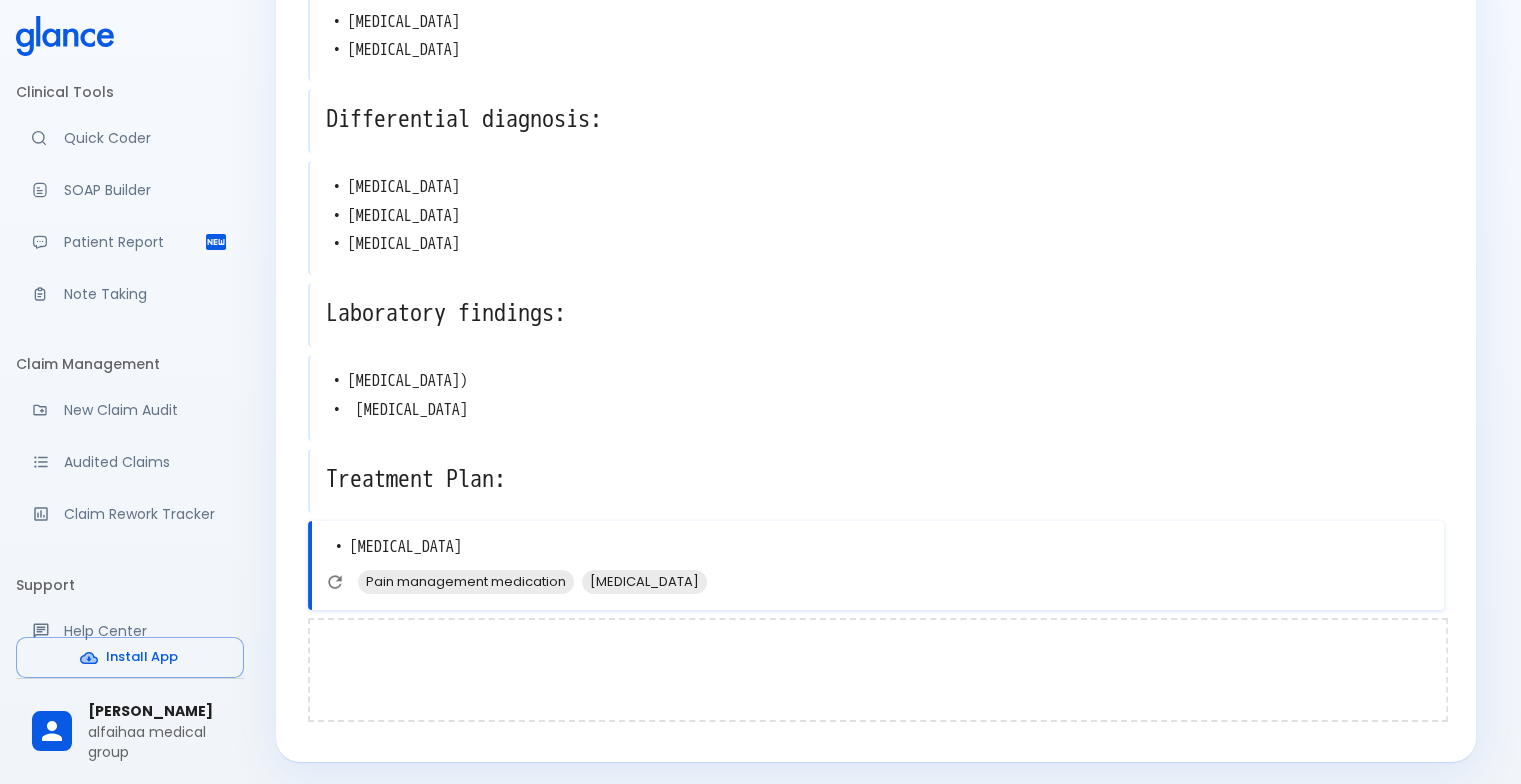 click at bounding box center [878, 670] 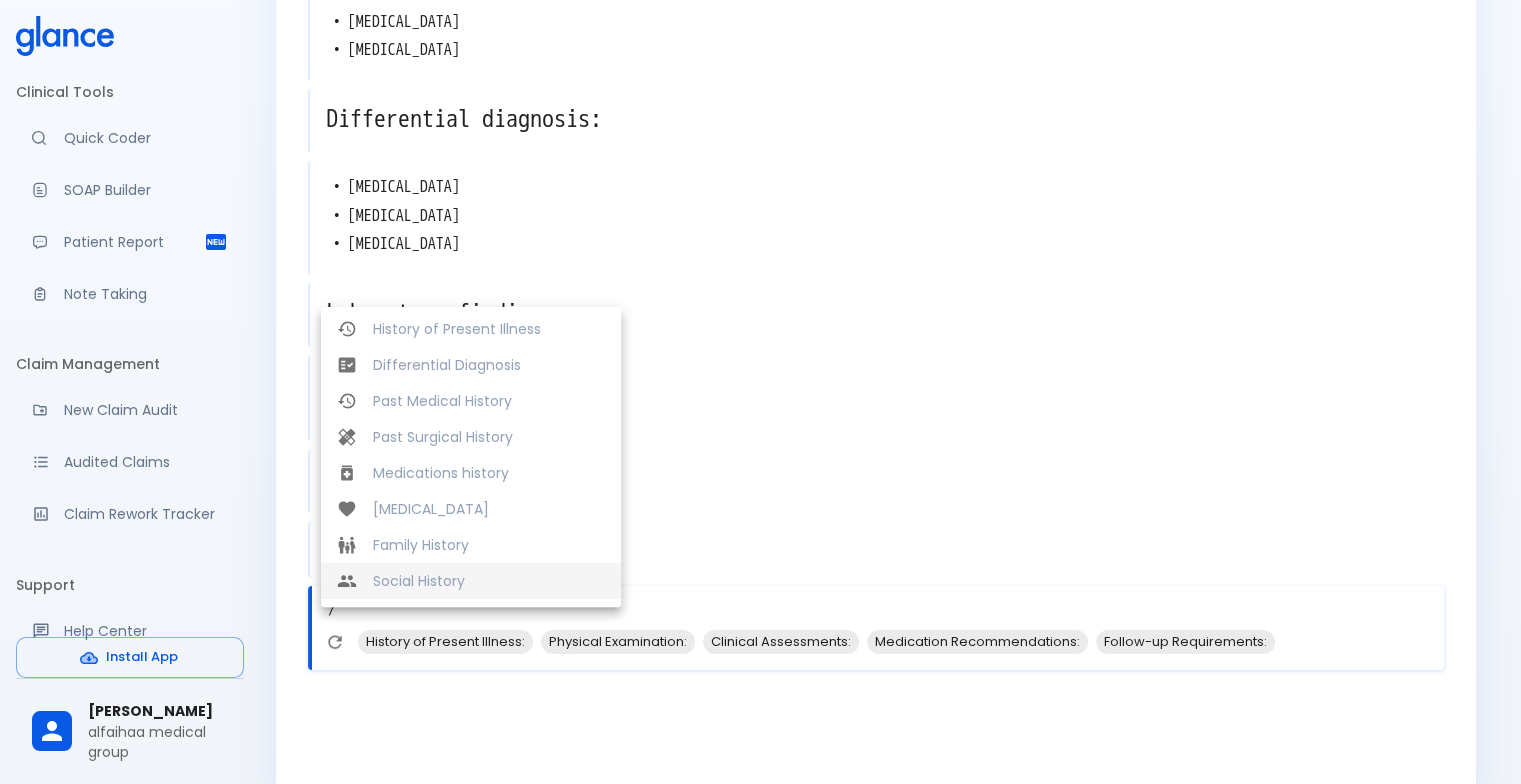 scroll, scrollTop: 384, scrollLeft: 0, axis: vertical 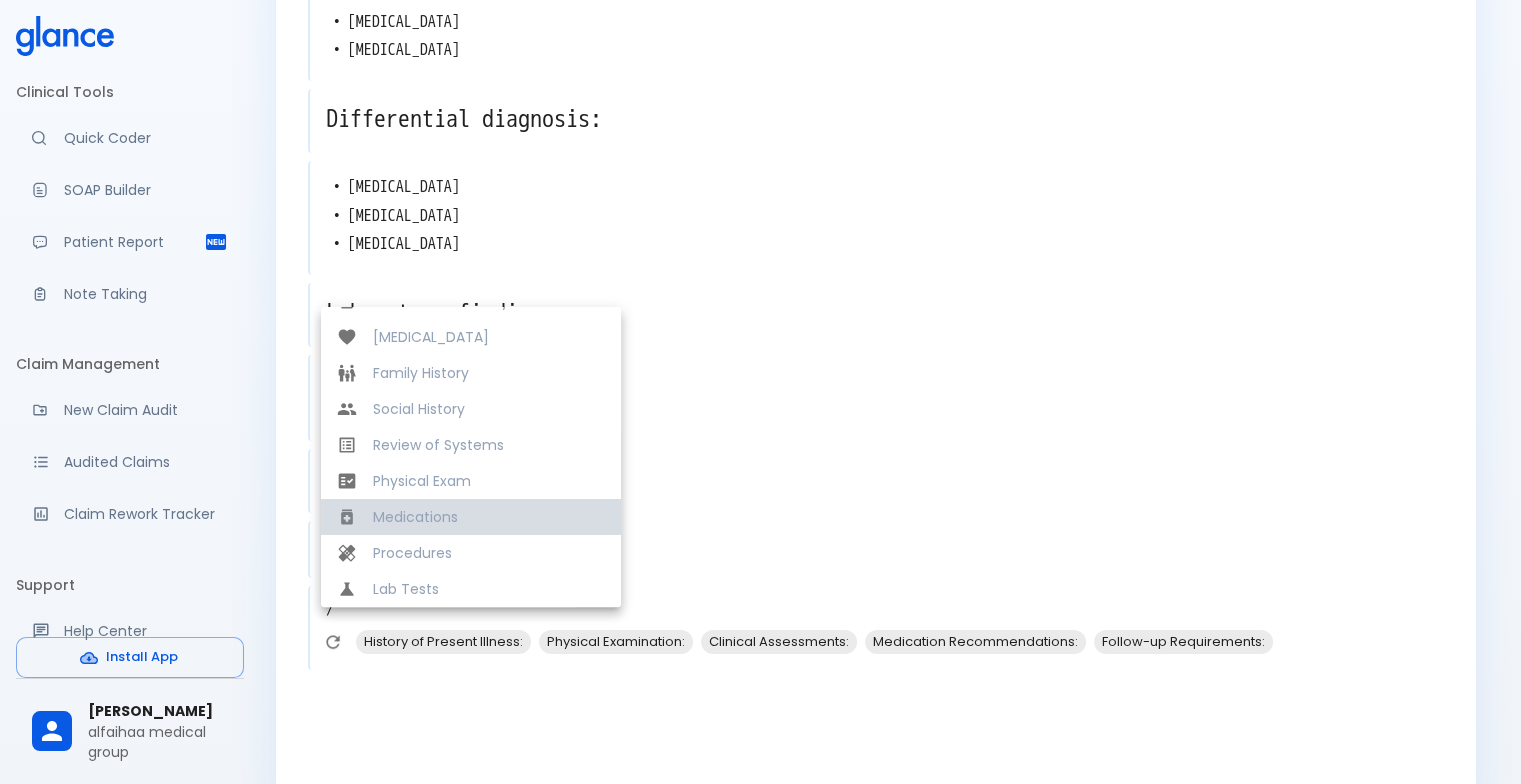 click on "Medications" at bounding box center (489, 517) 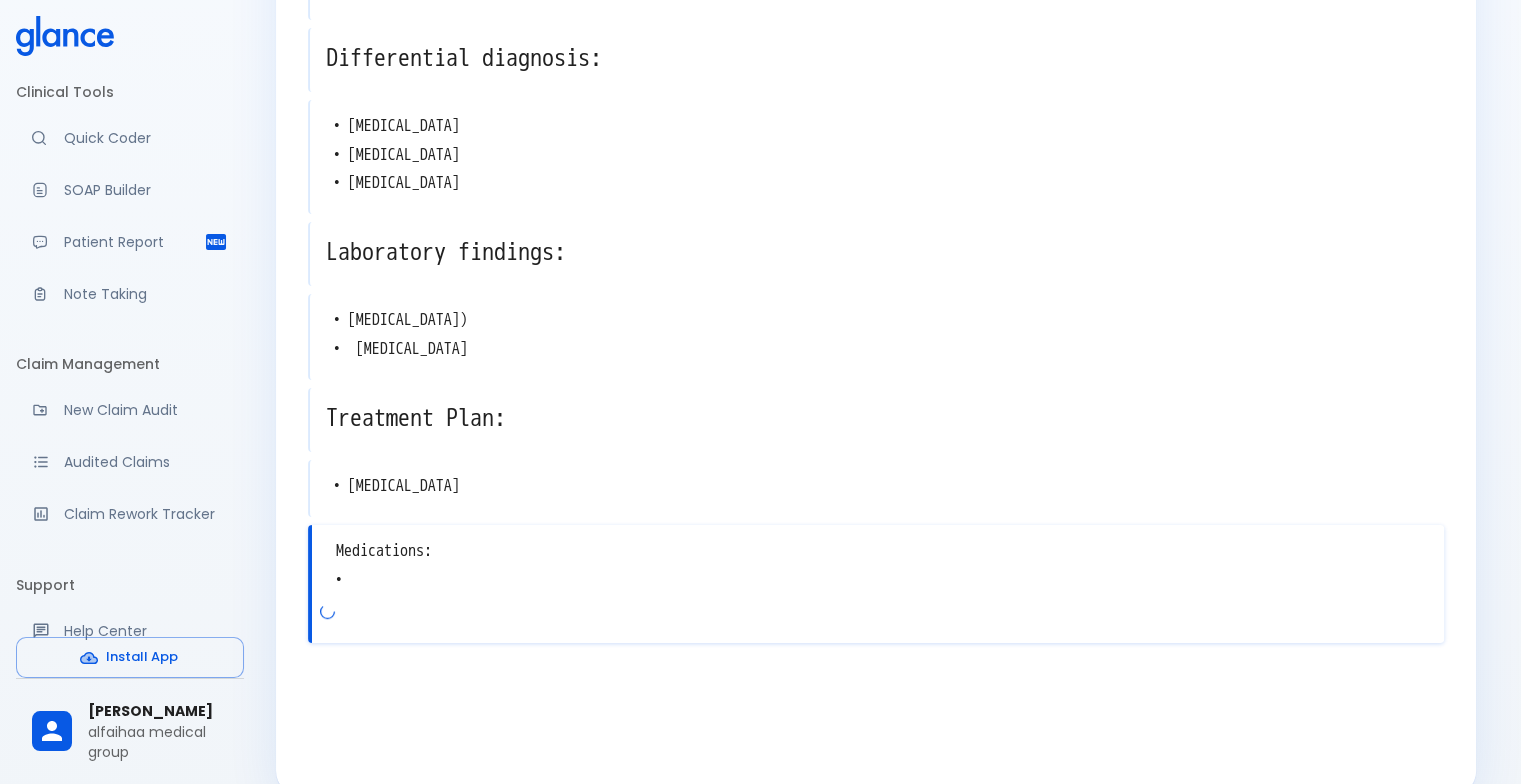 scroll, scrollTop: 443, scrollLeft: 0, axis: vertical 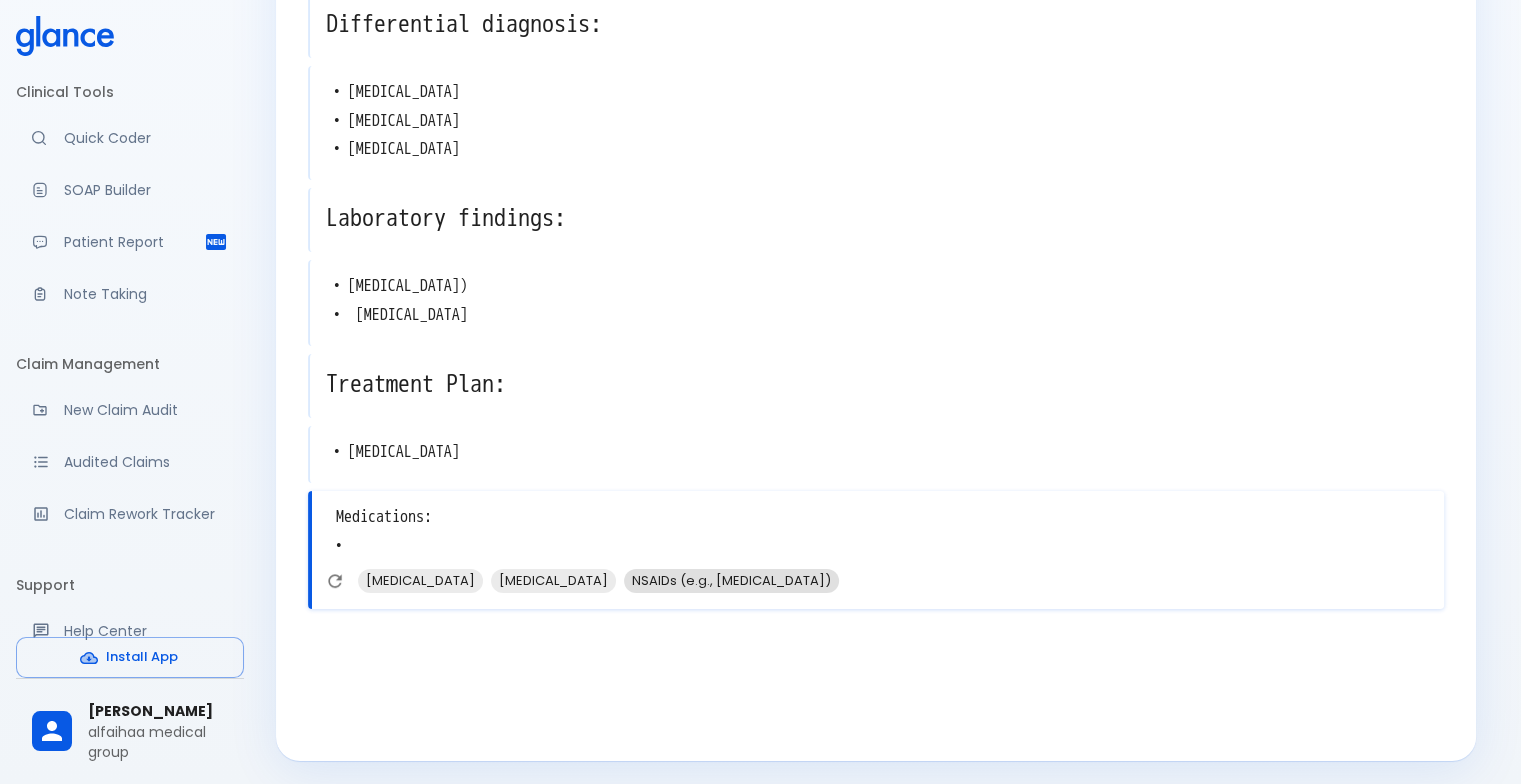click on "NSAIDs (e.g., [MEDICAL_DATA])" at bounding box center [731, 580] 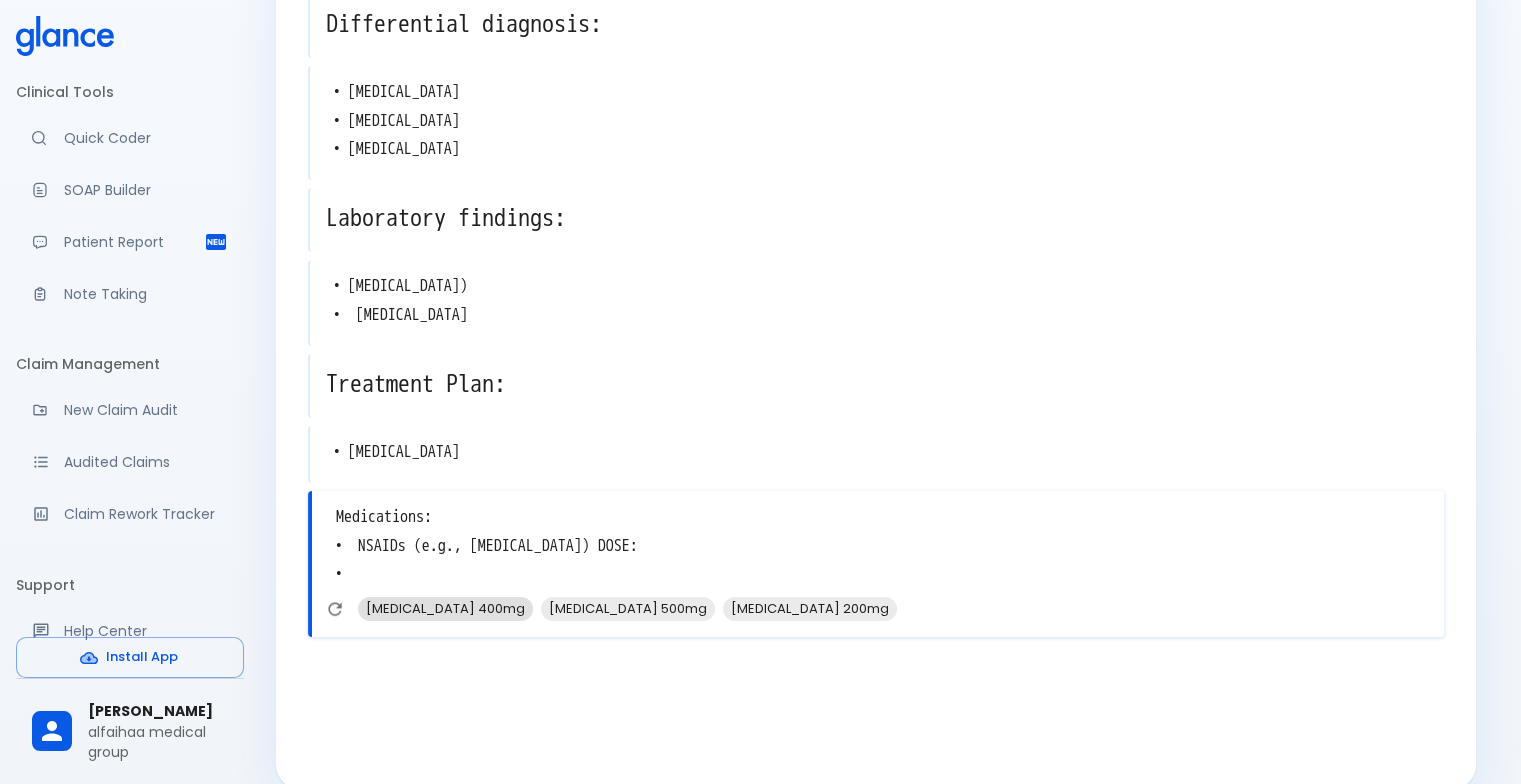 click on "[MEDICAL_DATA] 400mg" at bounding box center [445, 608] 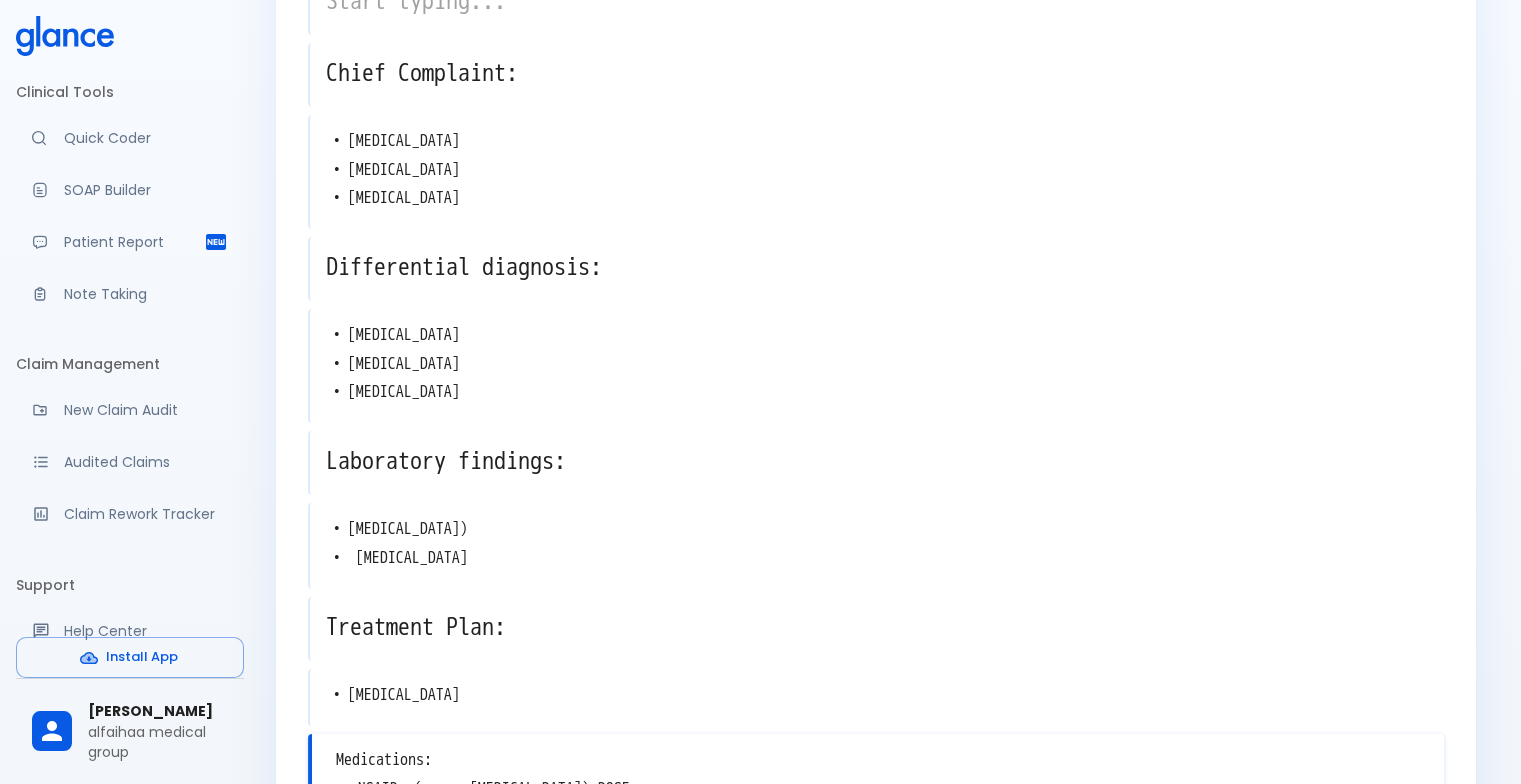 scroll, scrollTop: 0, scrollLeft: 0, axis: both 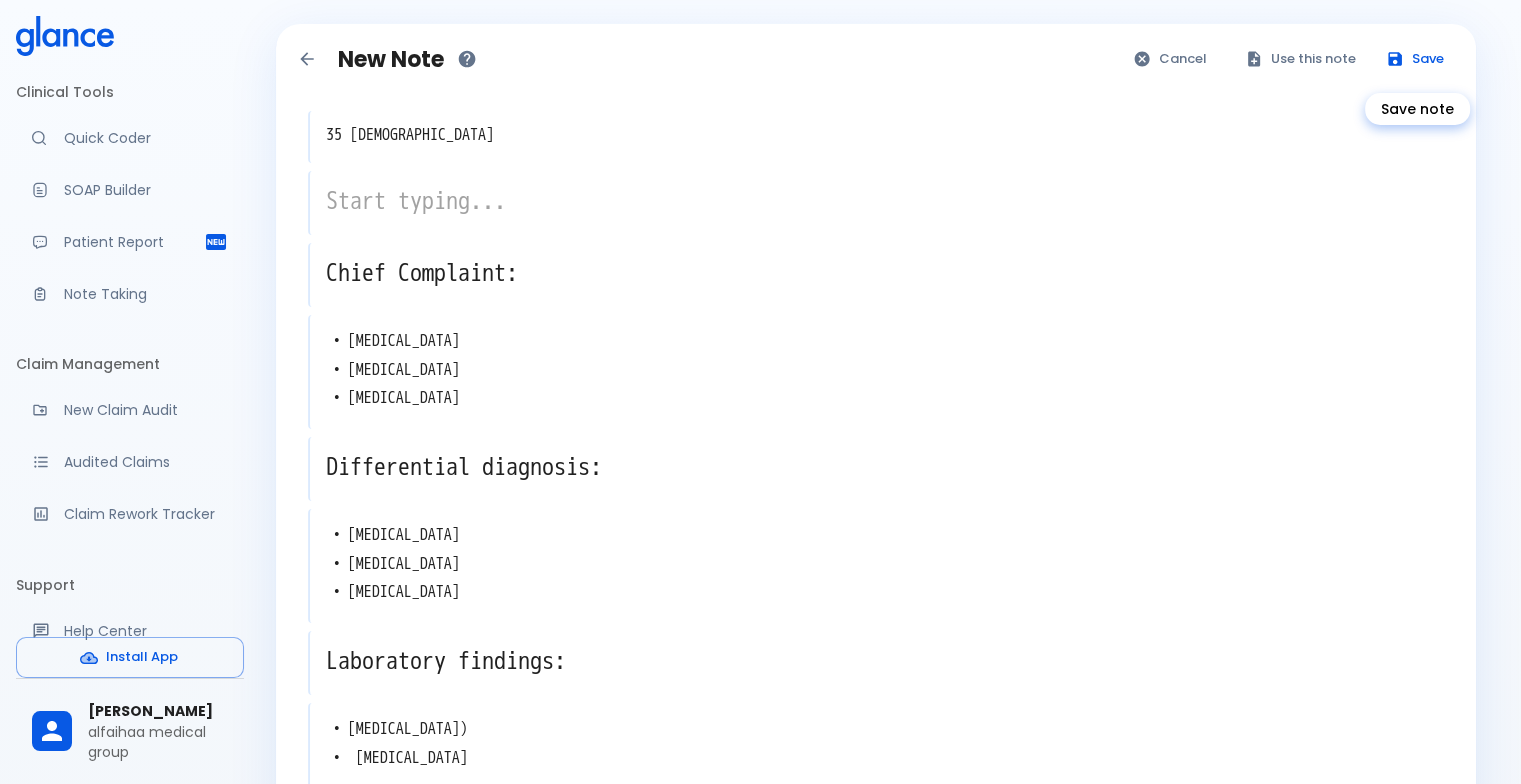 click on "Save" at bounding box center [1416, 59] 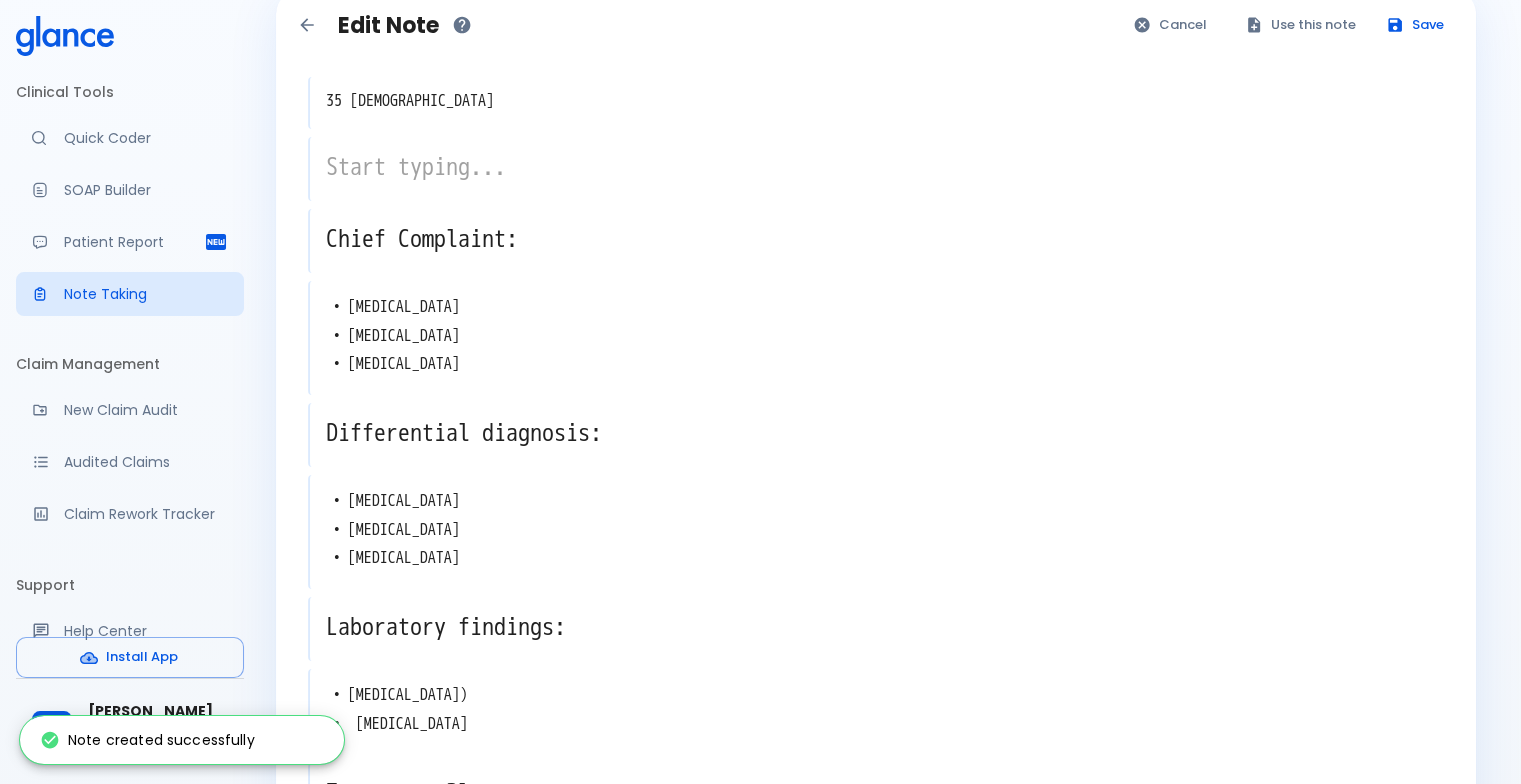 scroll, scrollTop: 0, scrollLeft: 0, axis: both 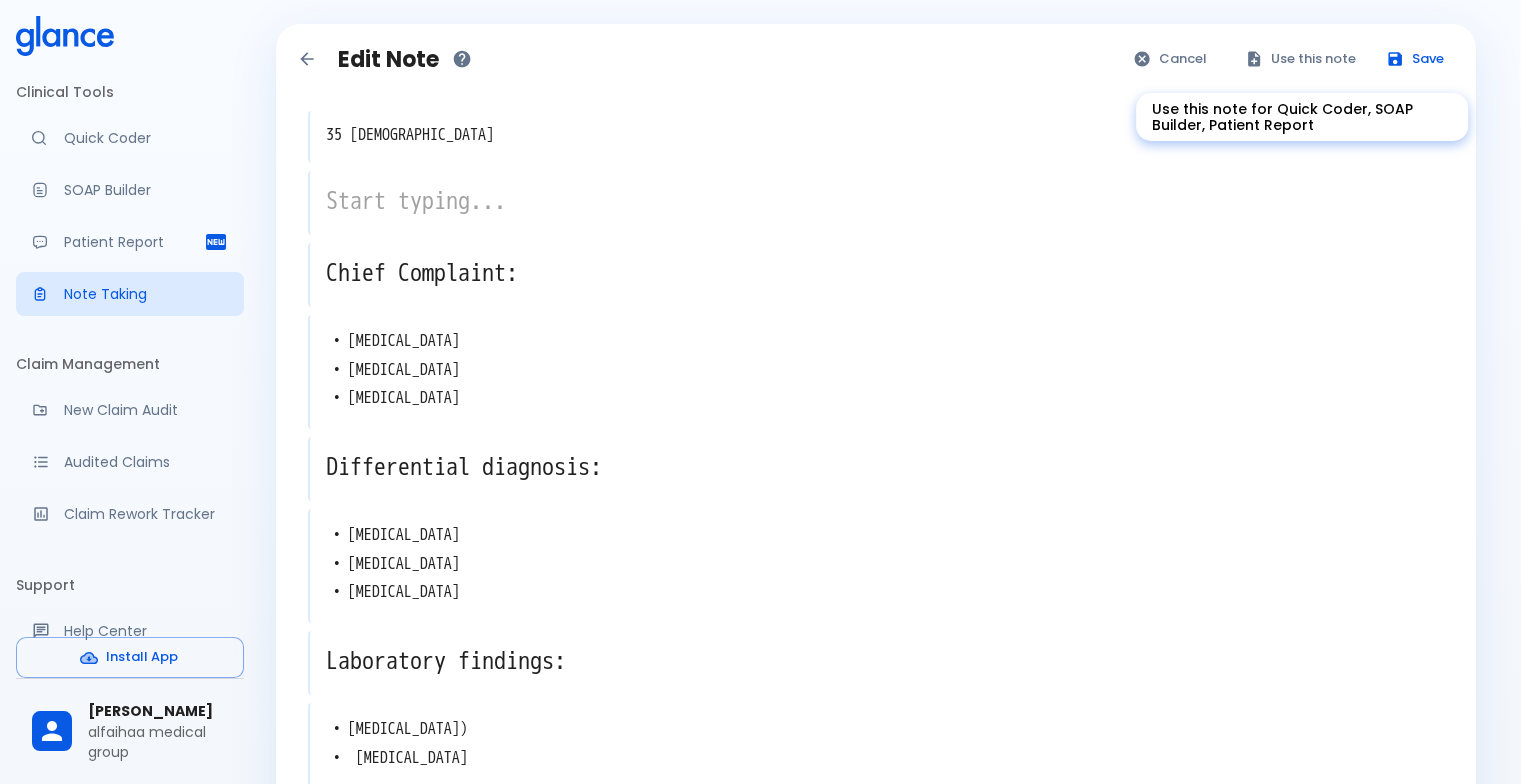 click on "Use this note" at bounding box center [1301, 59] 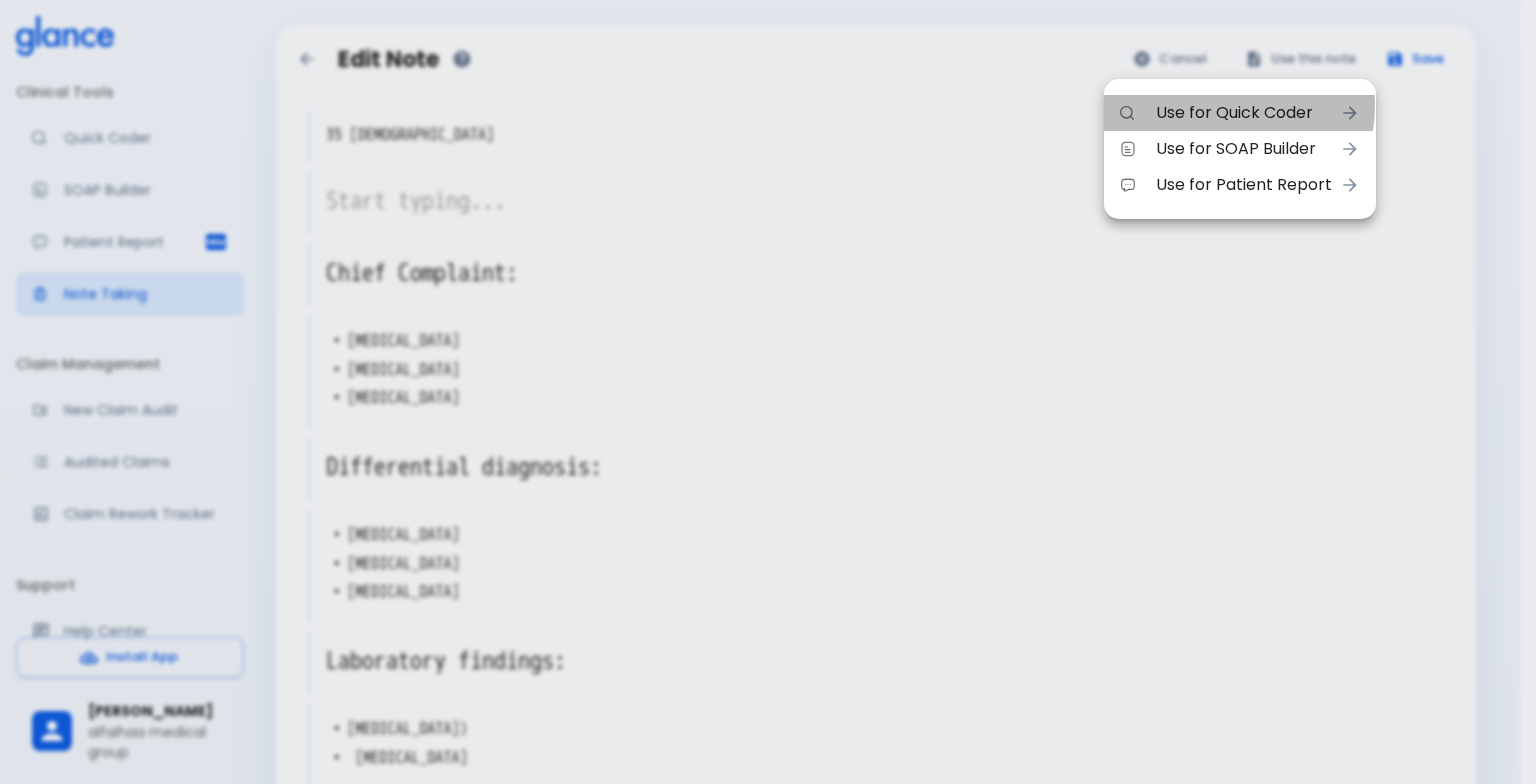 click on "Use for Quick Coder" at bounding box center (1244, 113) 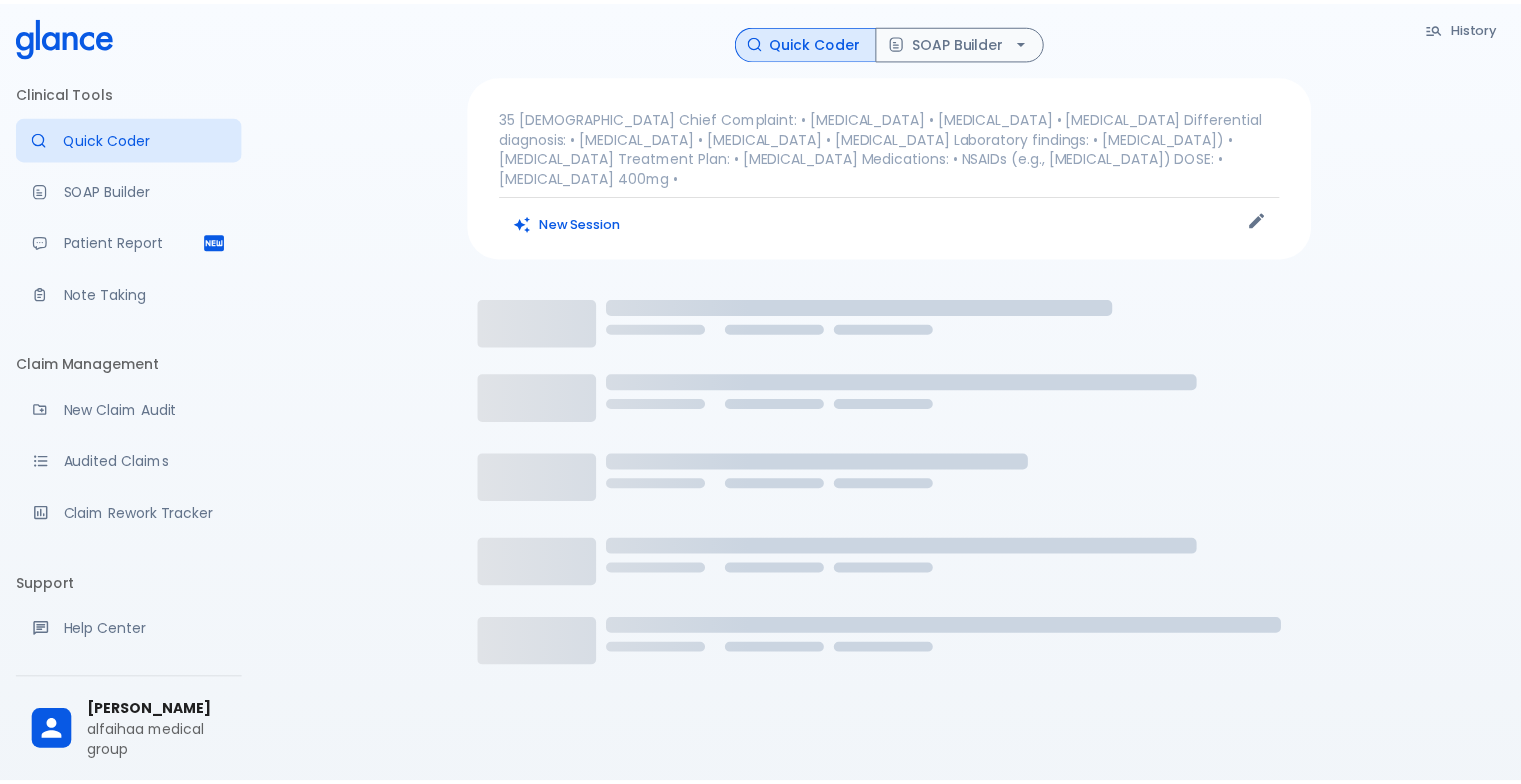 scroll, scrollTop: 0, scrollLeft: 0, axis: both 